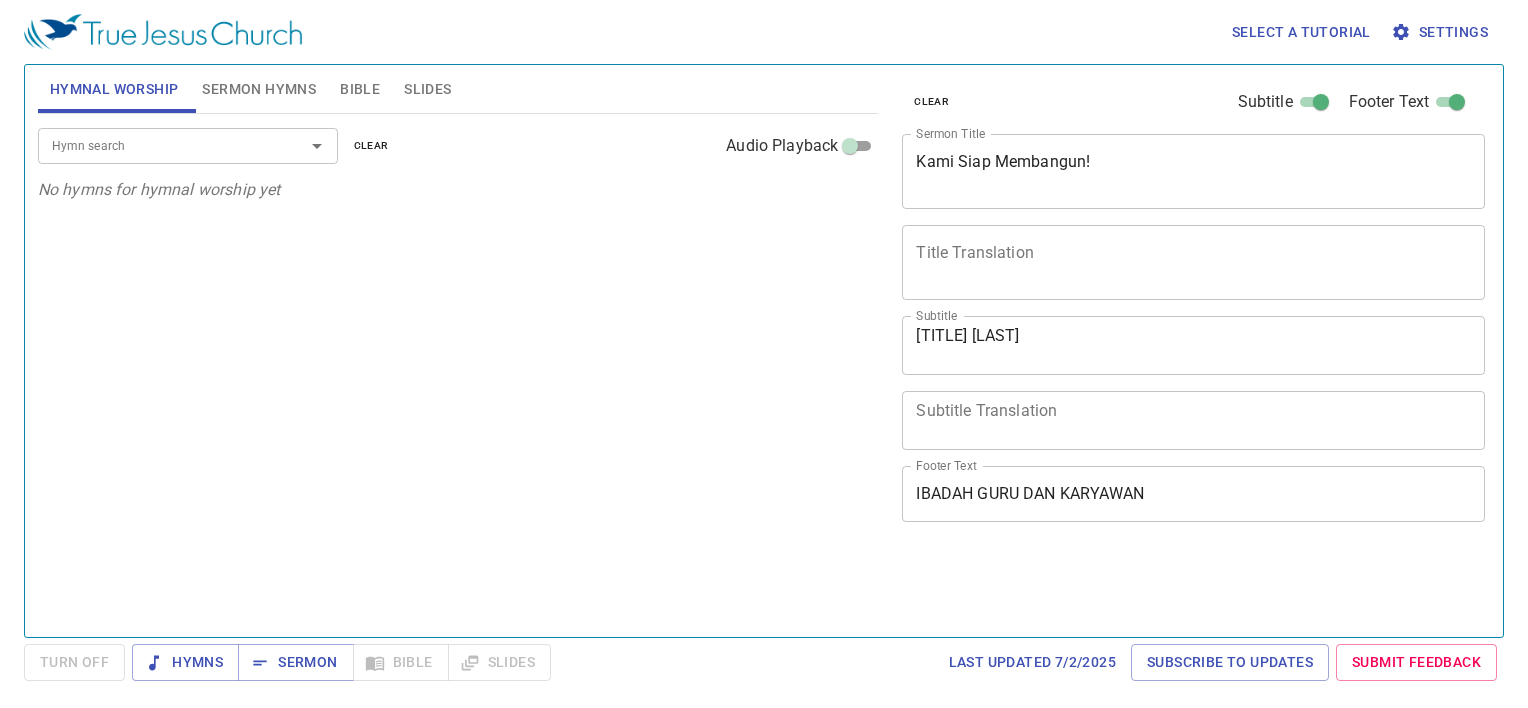 scroll, scrollTop: 0, scrollLeft: 0, axis: both 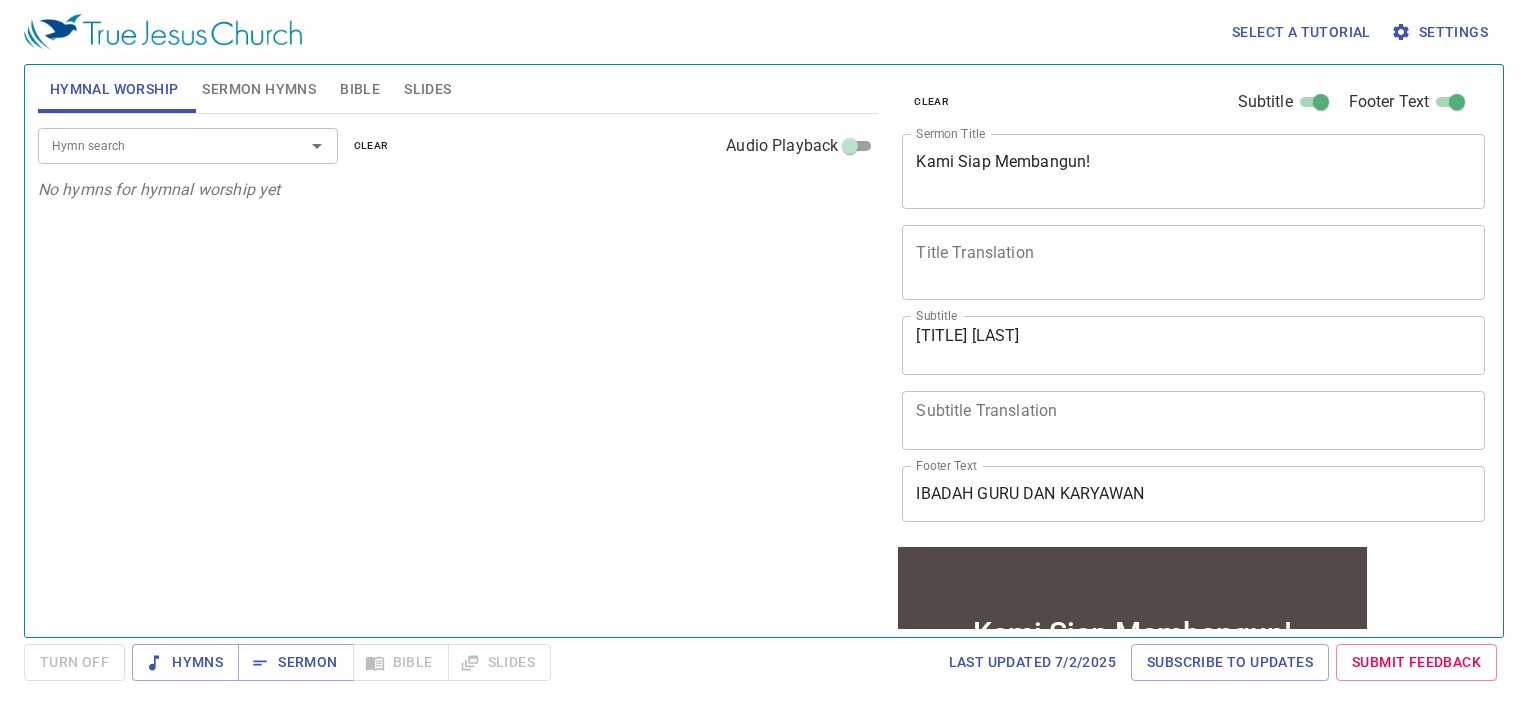 click on "Select a tutorial Settings" at bounding box center [760, 32] 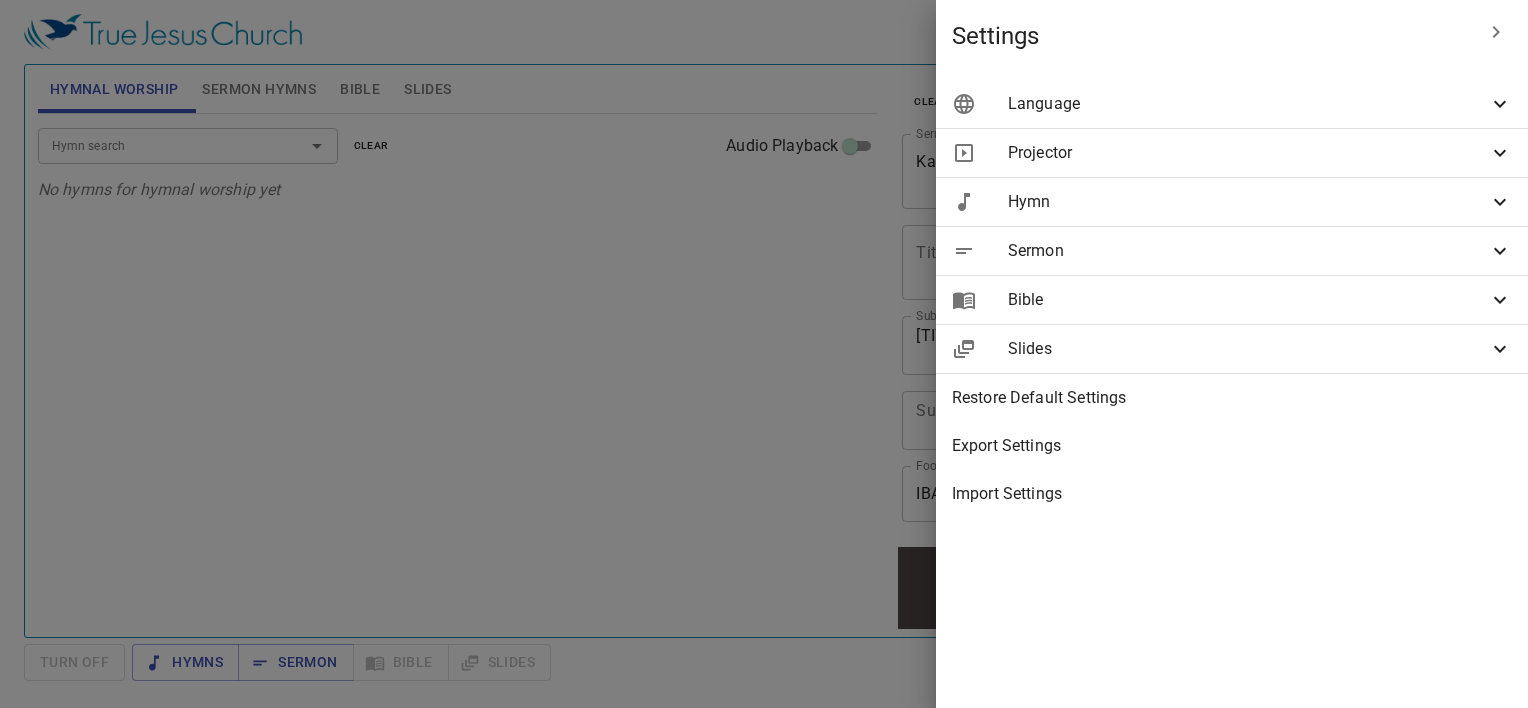 click on "Language" at bounding box center [1248, 104] 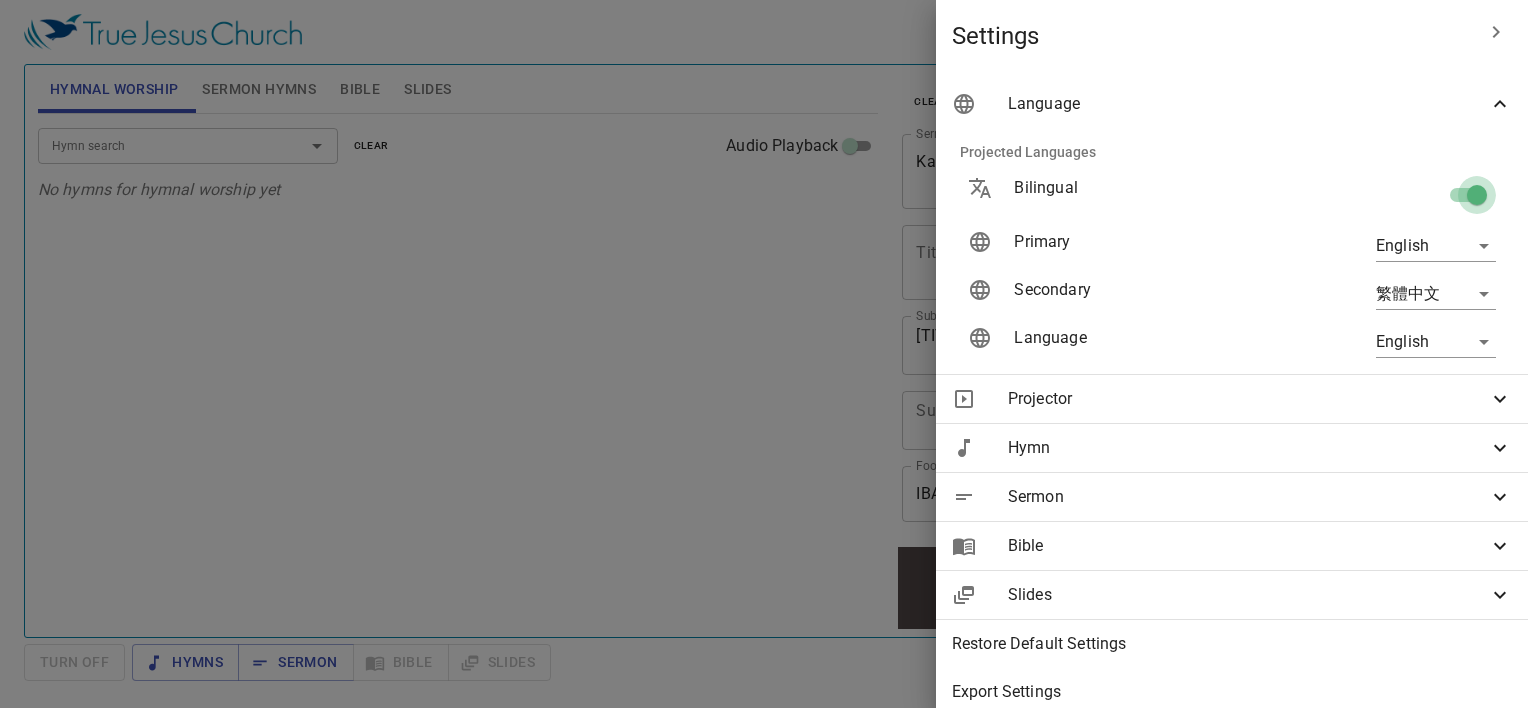 click at bounding box center [1477, 199] 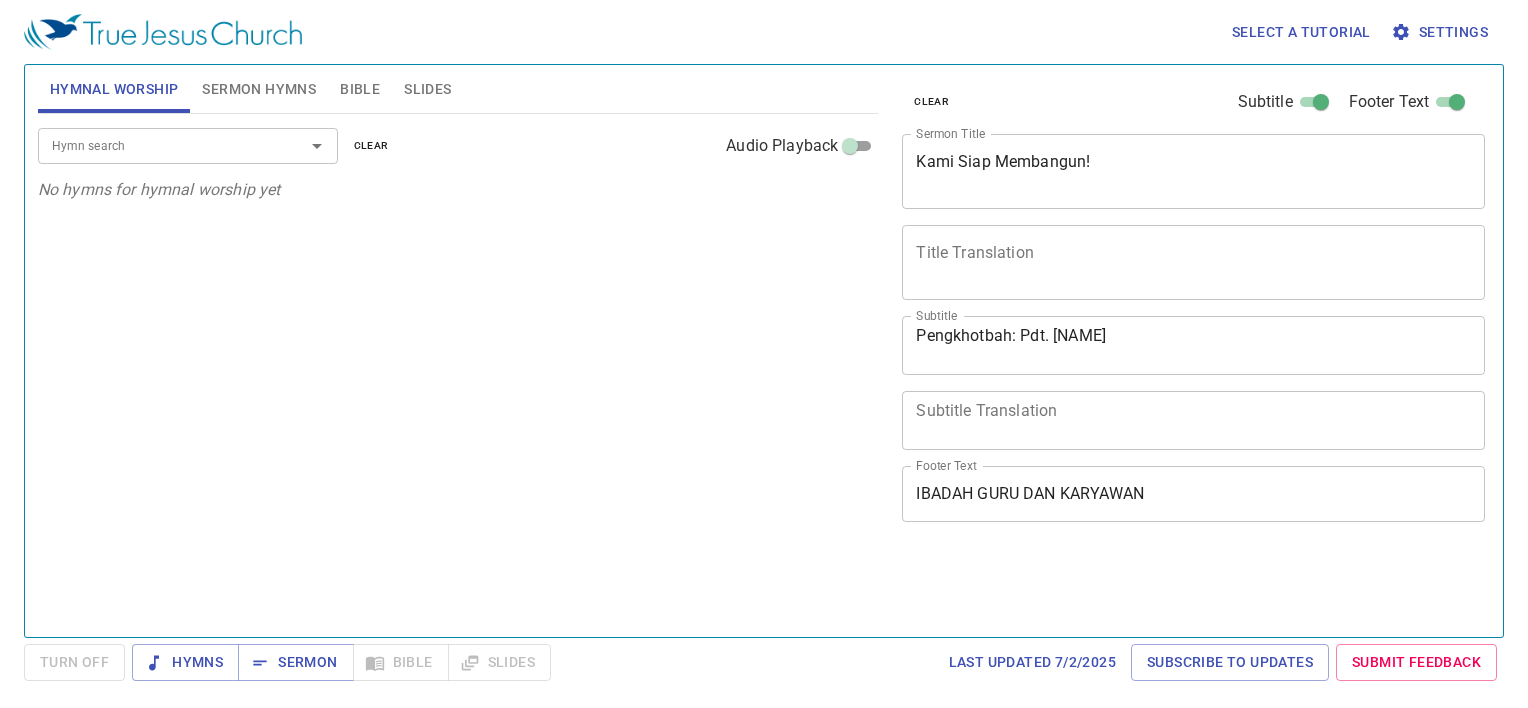 scroll, scrollTop: 0, scrollLeft: 0, axis: both 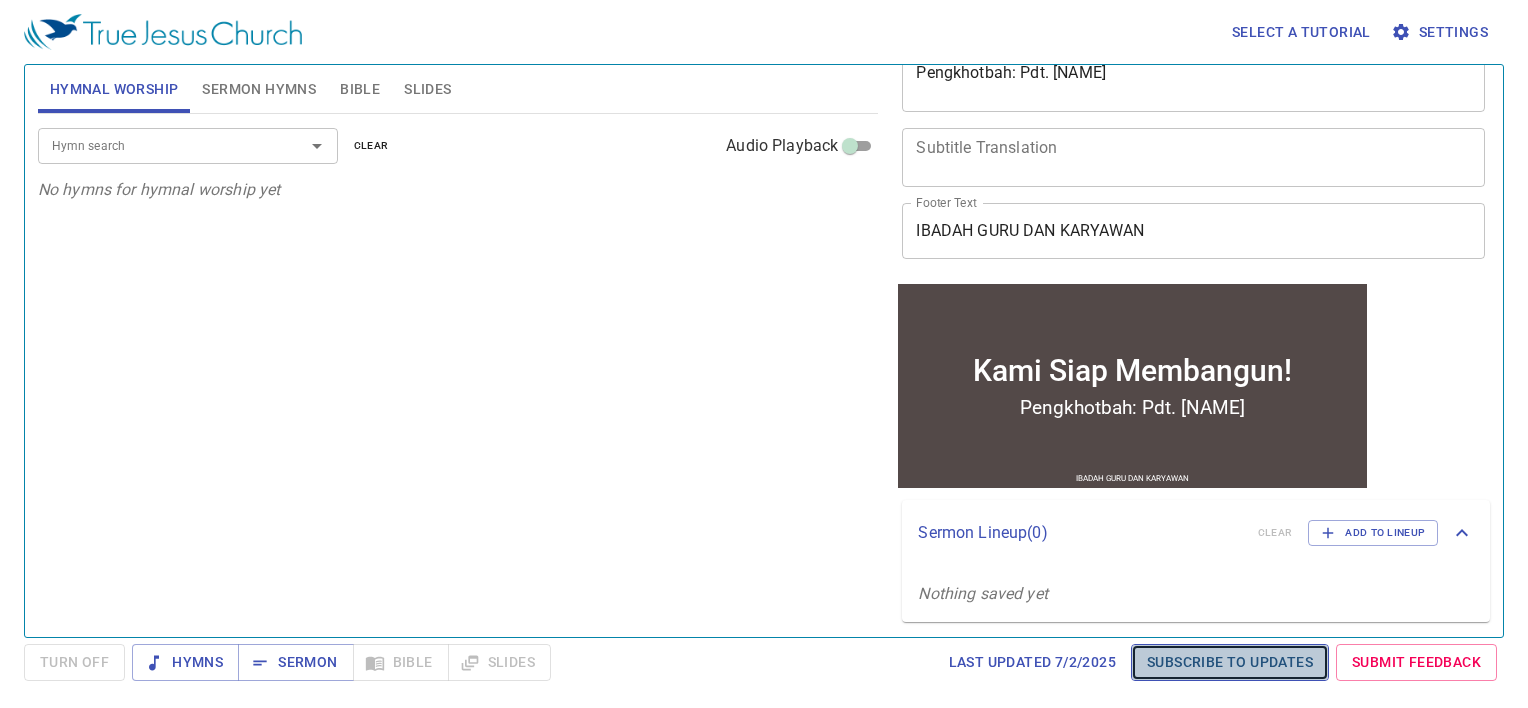 click on "Subscribe to Updates" at bounding box center (1230, 662) 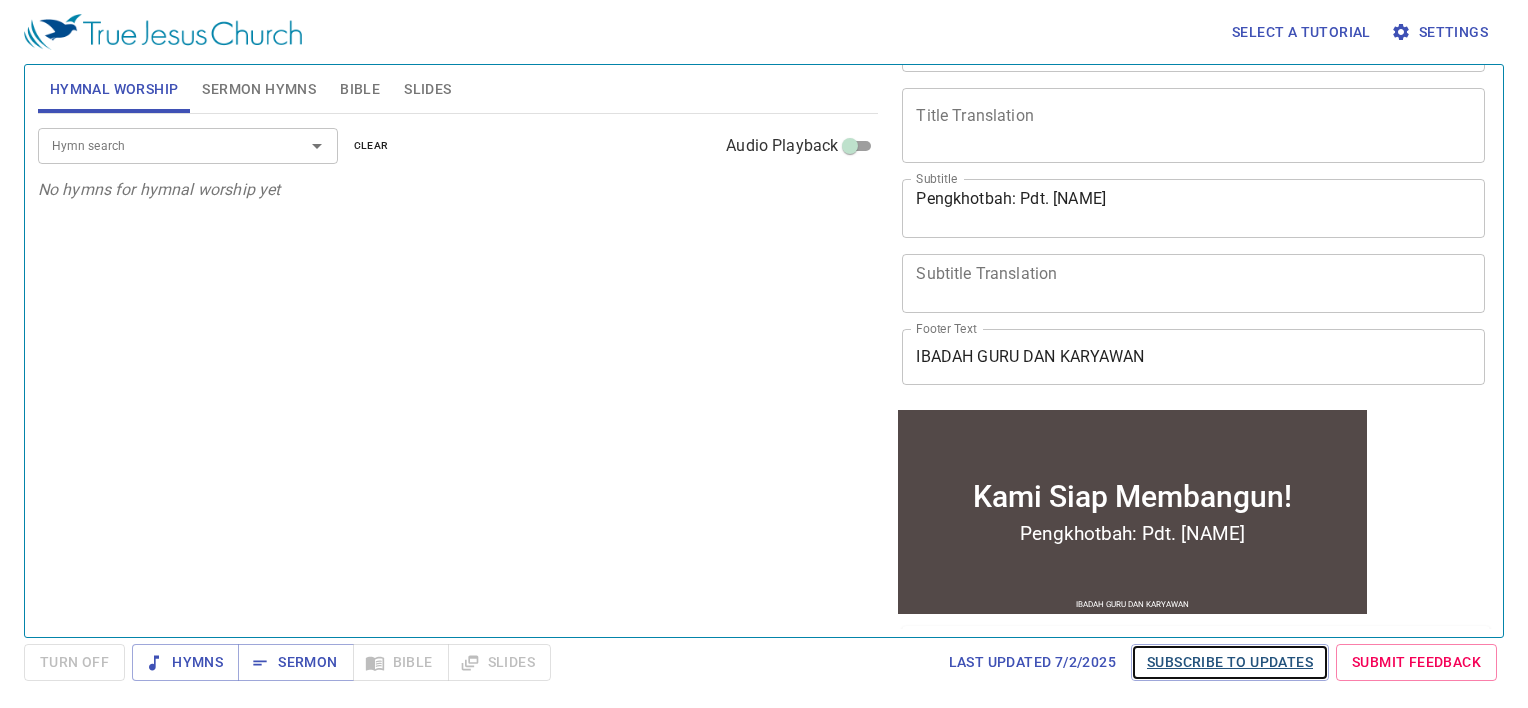 scroll, scrollTop: 0, scrollLeft: 0, axis: both 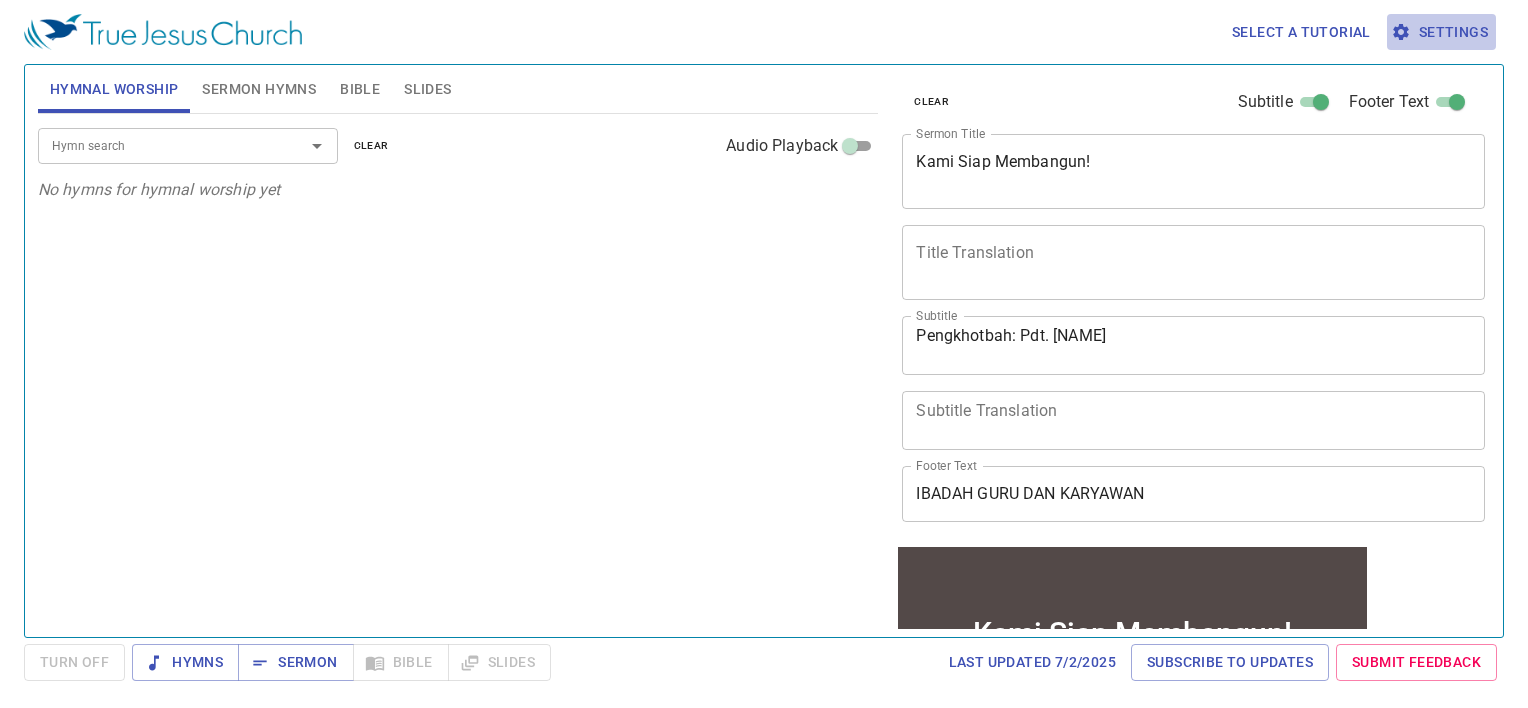 click on "Settings" at bounding box center (1441, 32) 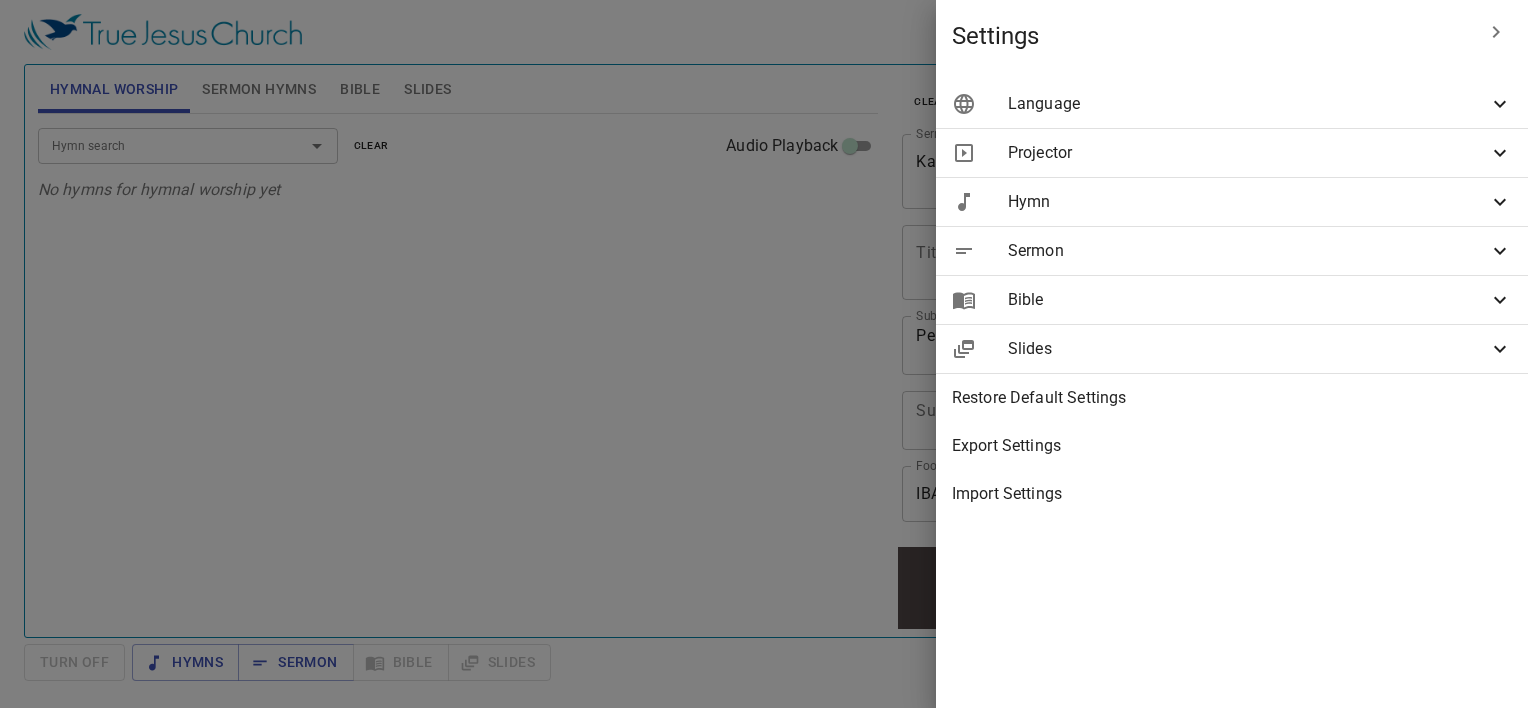 click on "Projector" at bounding box center (1248, 153) 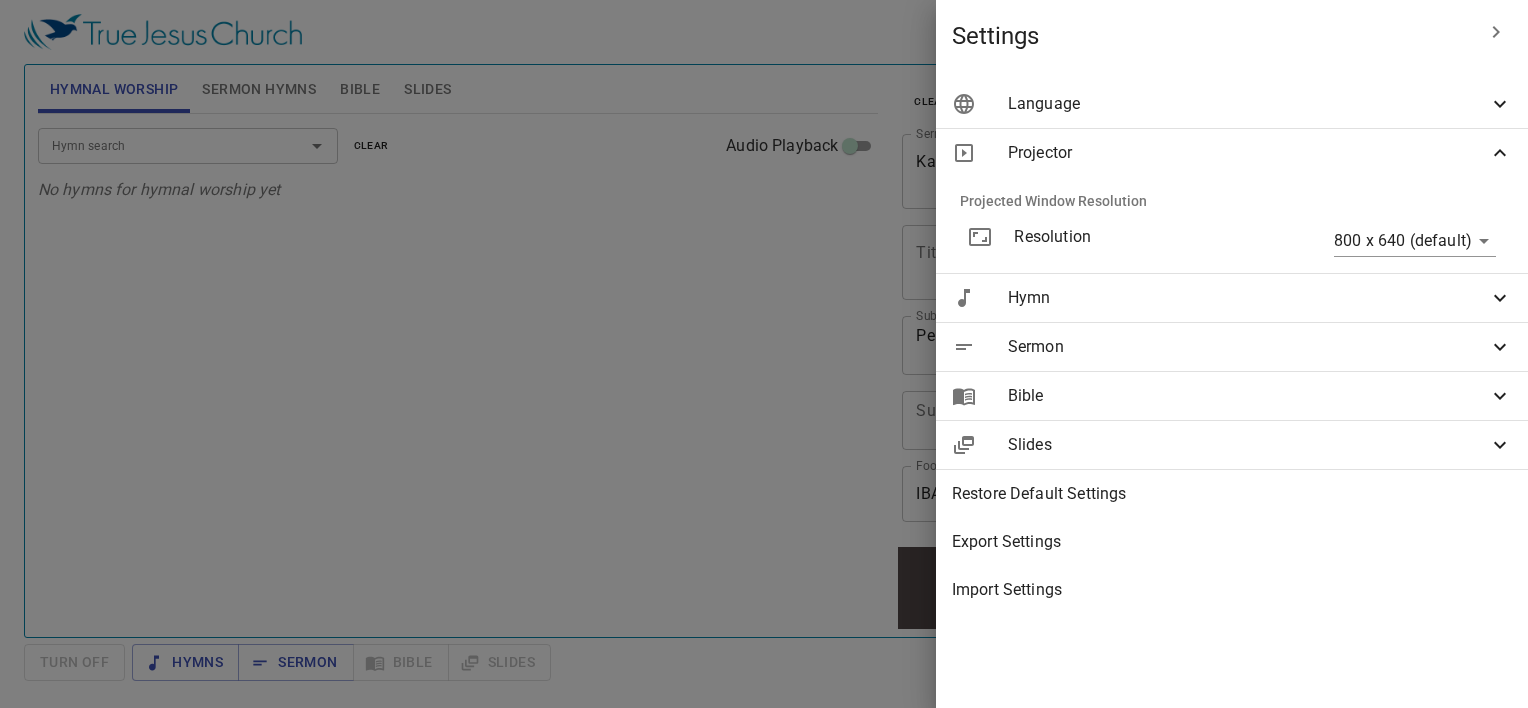 click on "Projector" at bounding box center [1248, 153] 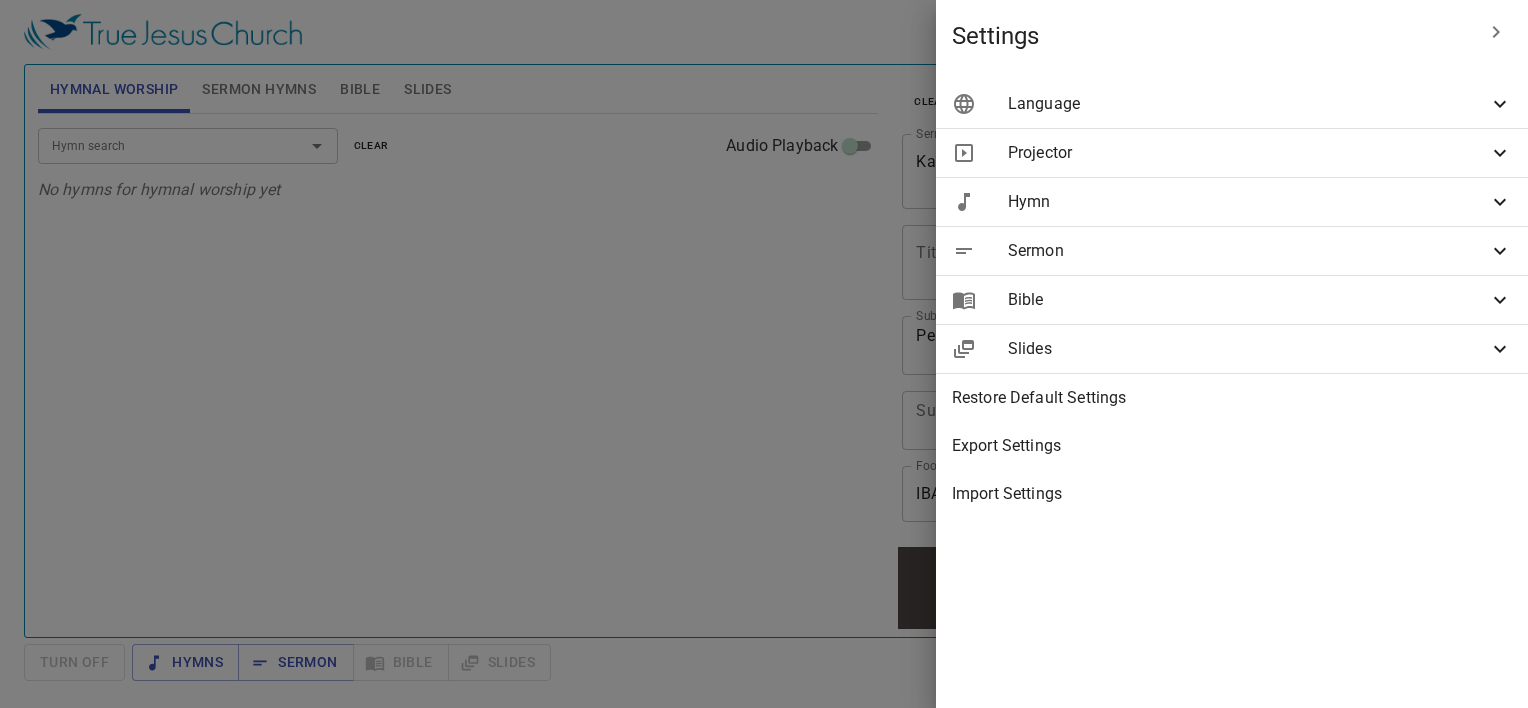 click on "Sermon" at bounding box center (1248, 251) 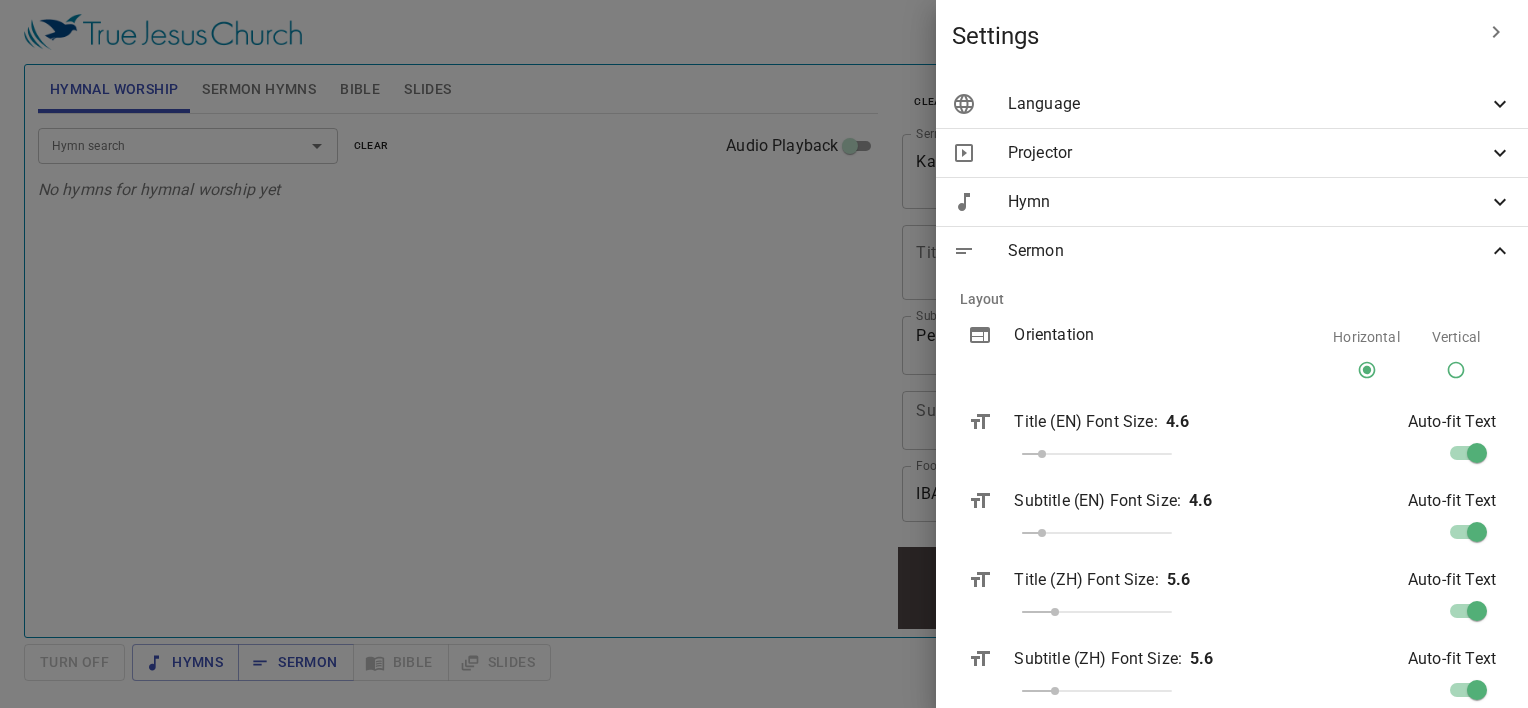 click on "Sermon" at bounding box center [1248, 251] 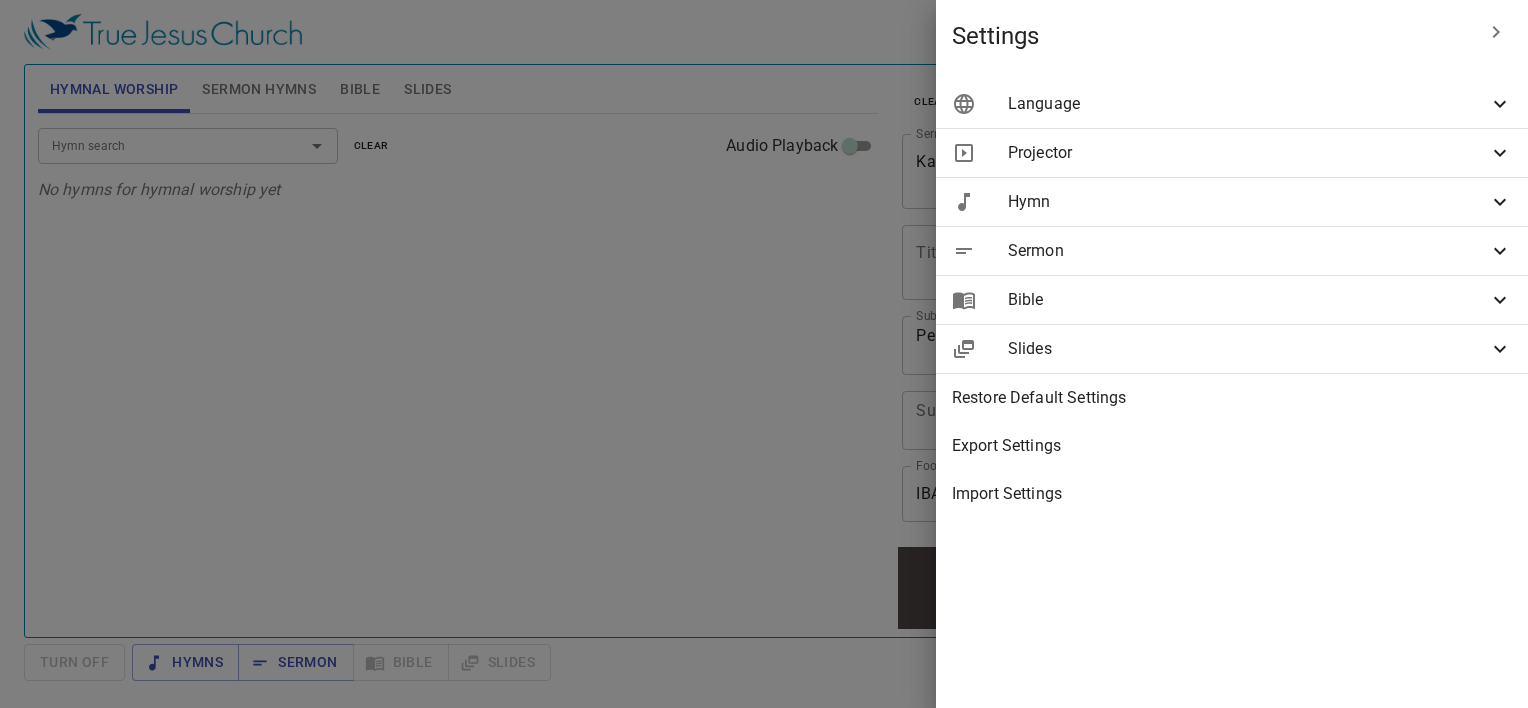 click on "Language" at bounding box center (1248, 104) 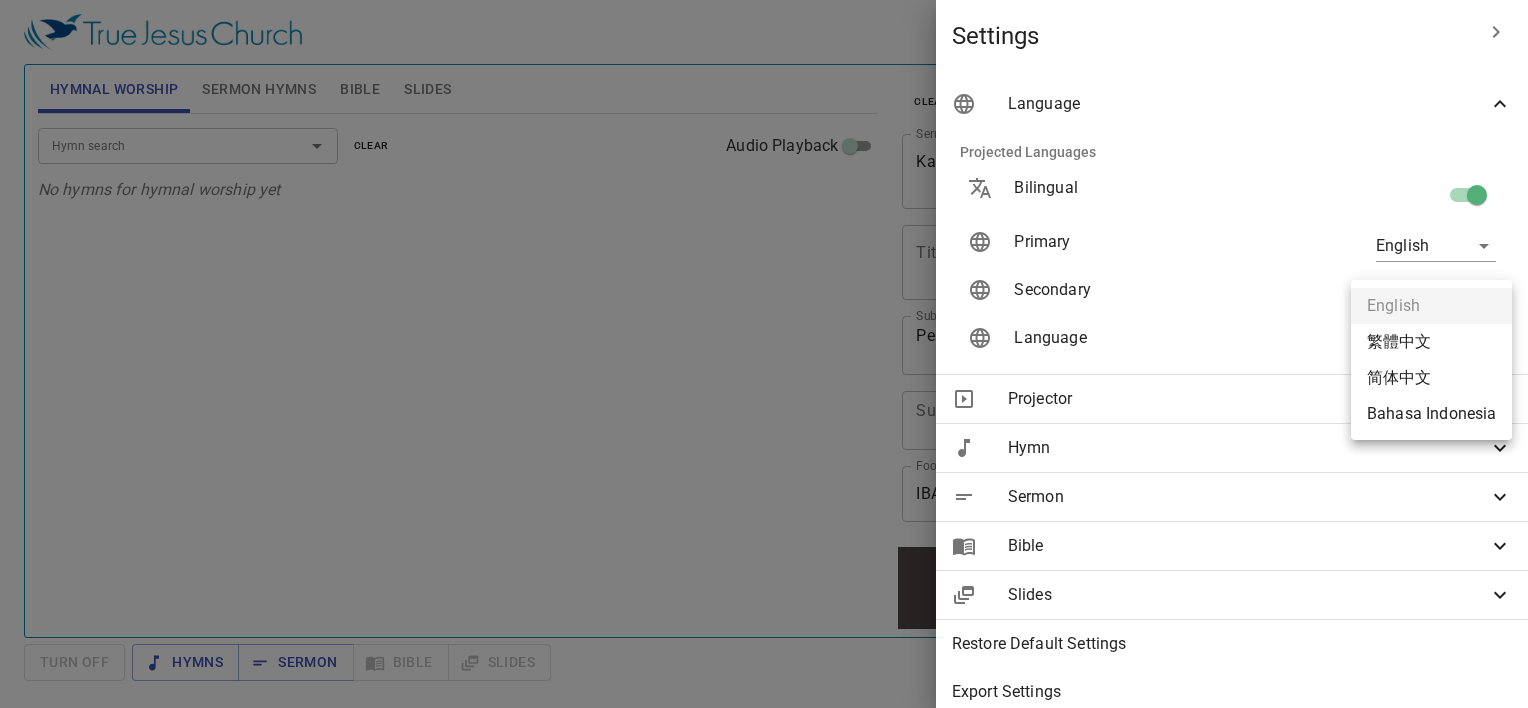 click on "Select a tutorial Settings Hymnal Worship Sermon Hymns Bible Slides Hymn search Hymn search   clear Audio Playback No hymns for hymnal worship yet Hymn search Hymn search   clear Audio Playback No hymns for sermon yet Genesis 1 Bible Reference (Ctrl + /) Bible Reference (Ctrl + /)   Verse History   Previous  (←, ↑)     Next  (→, ↓) Show 1 verse Show 2 verses Show 3 verses Show 4 verses Show 5 verses 1 In the beginning God created the heavens and the earth.   ﻿起初 ，　神 創造 天 地 。 2 The earth was without form, and void; and darkness was on the face of the deep. And the Spirit of God was hovering over the face of the waters.   地 是 空虛 混沌 ，淵 面 黑暗 ；　神 的靈 運行 在水 面 上 。 3 Then God said, "Let there be light"; and there was light.   神 說 ：要有 光 ，就有了光 。 4 And God saw the light, that it was good; and God divided the light from the darkness.   神 看 光 是好的 ，就把光 暗 分開了 。 5   神 稱 光 暗" at bounding box center [764, 354] 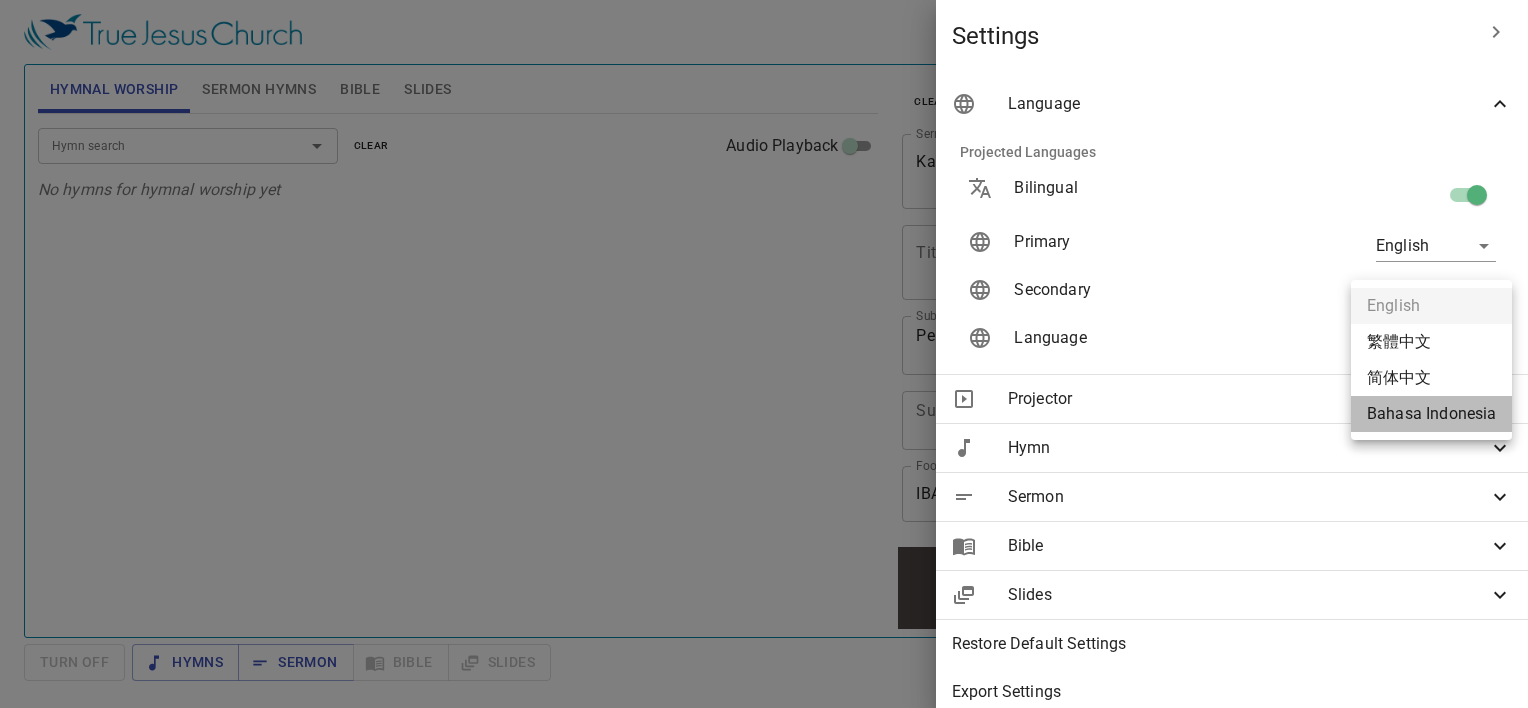 click on "Bahasa Indonesia" at bounding box center [1431, 414] 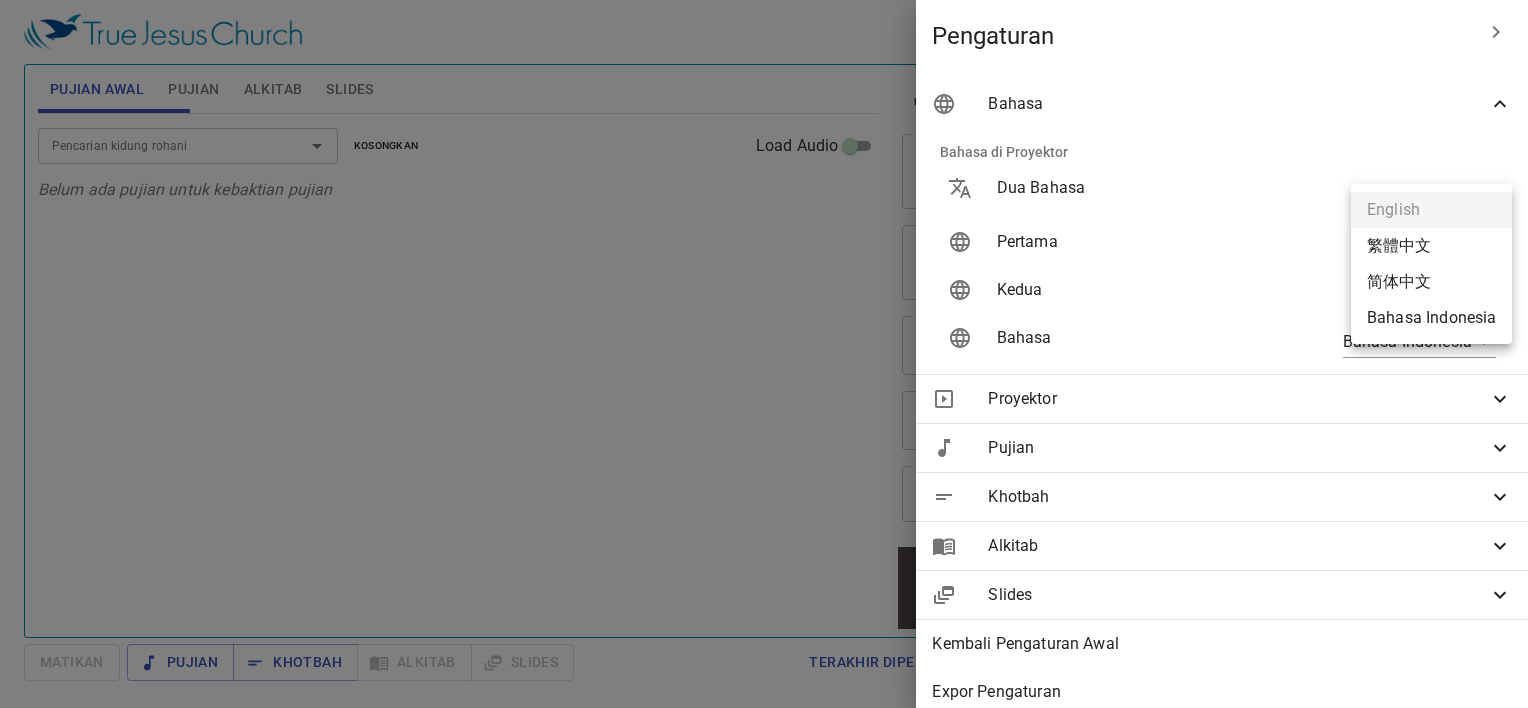 click on "Pilih tutorial Pengaturan Pujian Awal Pujian Alkitab Slides Pencarian kidung rohani Pencarian kidung rohani   Kosongkan Load Audio Belum ada pujian untuk kebaktian pujian Pencarian kidung rohani Pencarian kidung rohani   Kosongkan Load Audio Belum ada pujian untuk khotbah Kejadian 1 Referensi Alkitab (Ctrl +/) Referensi Alkitab (Ctrl +/)   Sejarah Ayat   Sebelumnya  (←, ↑)     Selanjutnya  (→, ↓) Tunjukkan 1 ayat Tunjukkan 2 ayat Tunjukkan 3 ayat Tunjukkan 4 ayat Tunjukkan 5 ayat 1 In the beginning God created the heavens and the earth.   ﻿起初 ，　神 創造 天 地 。 2 The earth was without form, and void; and darkness was on the face of the deep. And the Spirit of God was hovering over the face of the waters.   地 是 空虛 混沌 ，淵 面 黑暗 ；　神 的靈 運行 在水 面 上 。 3 Then God said, "Let there be light"; and there was light.   神 說 ：要有 光 ，就有了光 。 4   神 看 光 是好的 ，就把光 暗 分開了 。 5   神 稱 光 為晝 6" at bounding box center [764, 354] 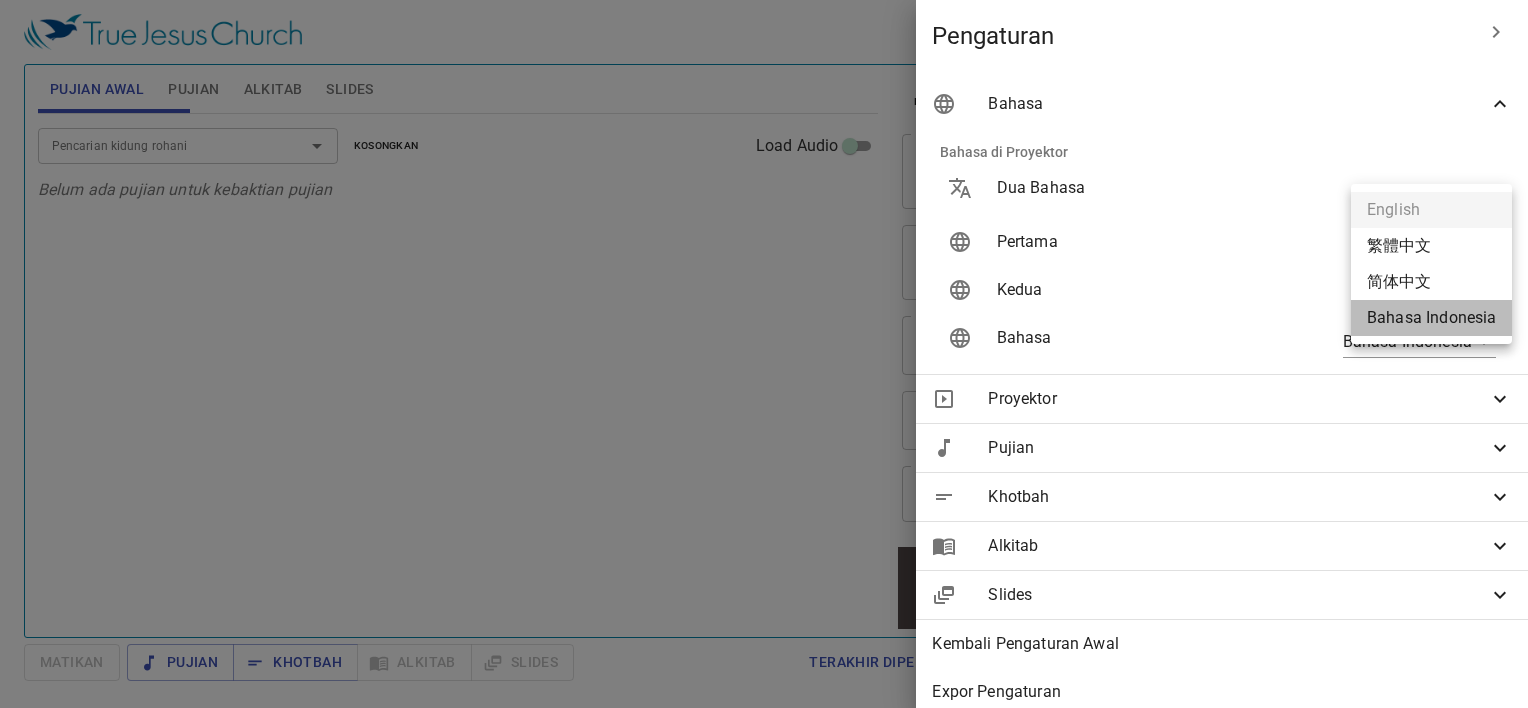 click on "Bahasa Indonesia" at bounding box center [1431, 318] 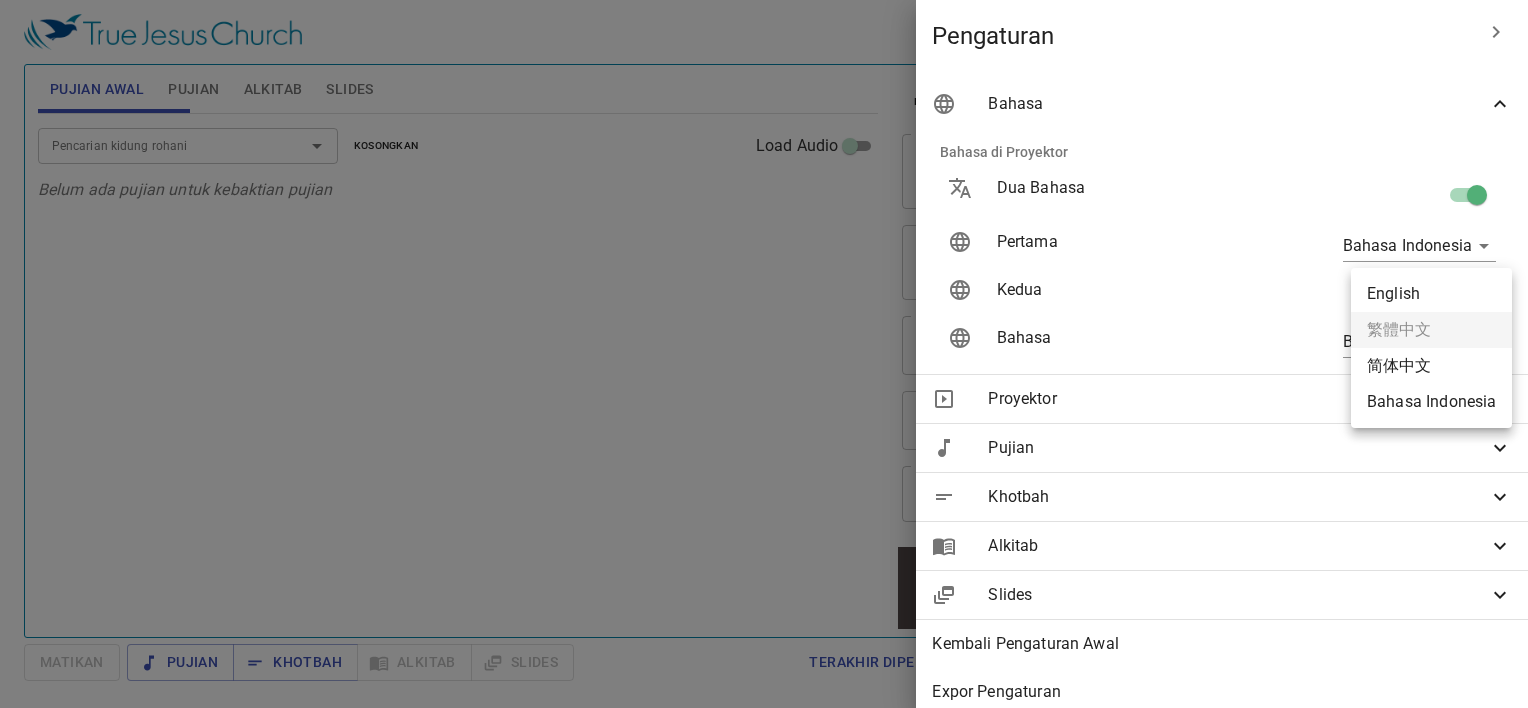click on "Pilih tutorial Pengaturan Pujian Awal Pujian Alkitab Slides Pencarian kidung rohani Pencarian kidung rohani   Kosongkan Load Audio Belum ada pujian untuk kebaktian pujian Pencarian kidung rohani Pencarian kidung rohani   Kosongkan Load Audio Belum ada pujian untuk khotbah Kejadian 1 Referensi Alkitab (Ctrl +/) Referensi Alkitab (Ctrl +/)   Sejarah Ayat   Sebelumnya  (←, ↑)     Selanjutnya  (→, ↓) Tunjukkan 1 ayat Tunjukkan 2 ayat Tunjukkan 3 ayat Tunjukkan 4 ayat Tunjukkan 5 ayat 1 Pada mulanya  Allah  menciptakan  langit  dan bumi .    ﻿起初 ，　神 創造 天 地 。 2 Bumi  belum berbentuk  dan kosong ; gelap gulita  menutupi  samudera raya , dan Roh  Allah  melayang-layang  di atas  permukaan  air .    地 是 空虛 混沌 ，淵 面 黑暗 ；　神 的靈 運行 在水 面 上 。 3 Berfirmanlah  Allah : "Jadilah  terang ." Lalu terang  itu jadi .    神 說 ：要有 光 ，就有了光 。 4 Allah  melihat  bahwa  terang  itu baik , lalu dipisahkan-Nyalah  terang  gelap ." at bounding box center [764, 354] 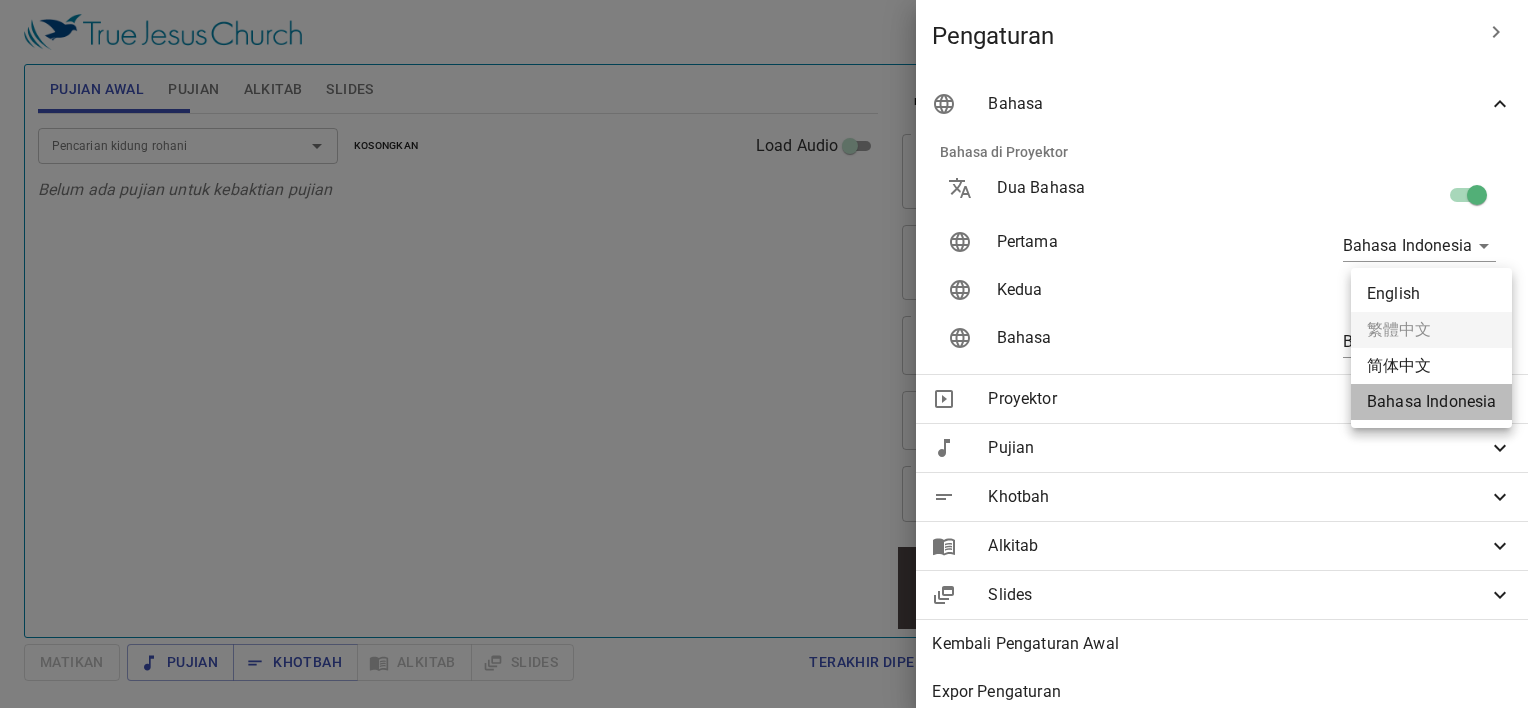click on "Bahasa Indonesia" at bounding box center (1431, 402) 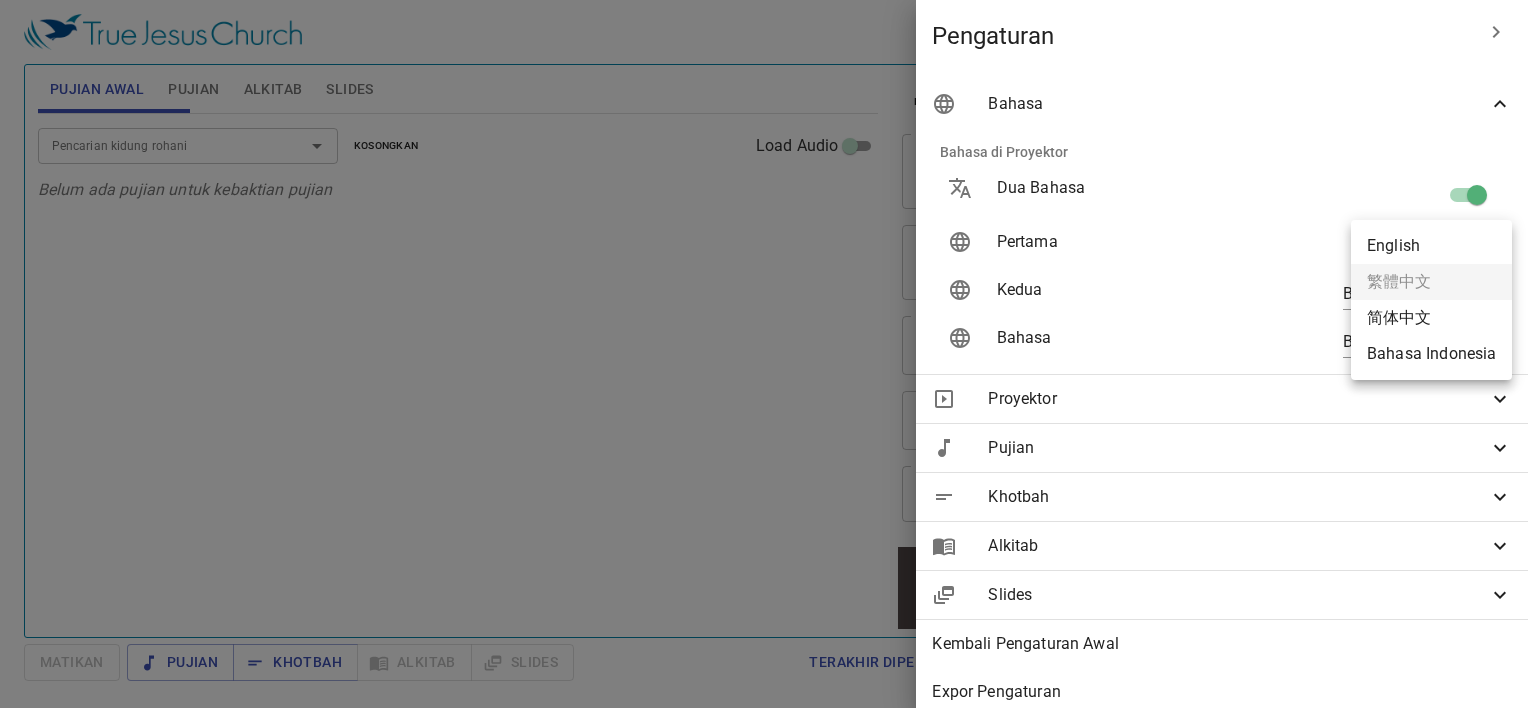 click on "Pilih tutorial Pengaturan Pujian Awal Pujian Alkitab Slides Pencarian kidung rohani Pencarian kidung rohani   Kosongkan Load Audio Belum ada pujian untuk kebaktian pujian Pencarian kidung rohani Pencarian kidung rohani   Kosongkan Load Audio Belum ada pujian untuk khotbah Kejadian 1 Referensi Alkitab (Ctrl +/) Referensi Alkitab (Ctrl +/)   Sejarah Ayat   Sebelumnya  (←, ↑)     Selanjutnya  (→, ↓) Tunjukkan 1 ayat Tunjukkan 2 ayat Tunjukkan 3 ayat Tunjukkan 4 ayat Tunjukkan 5 ayat 1 ﻿起初 ，　神 創造 天 地 。   Pada mulanya  Allah  menciptakan  langit  dan bumi .  2 地 是 空虛 混沌 ，淵 面 黑暗 ；　神 的靈 運行 在水 面 上 。   Bumi  belum berbentuk  dan kosong ; gelap gulita  menutupi  samudera raya , dan Roh  Allah  melayang-layang  di atas  permukaan  air .  3 神 說 ：要有 光 ，就有了光 。   Berfirmanlah  Allah : "Jadilah  terang ." Lalu terang  itu jadi .  4 神 看 光 是好的 ，就把光 暗 分開了 。   Allah  melihat  bahwa  ." at bounding box center [764, 354] 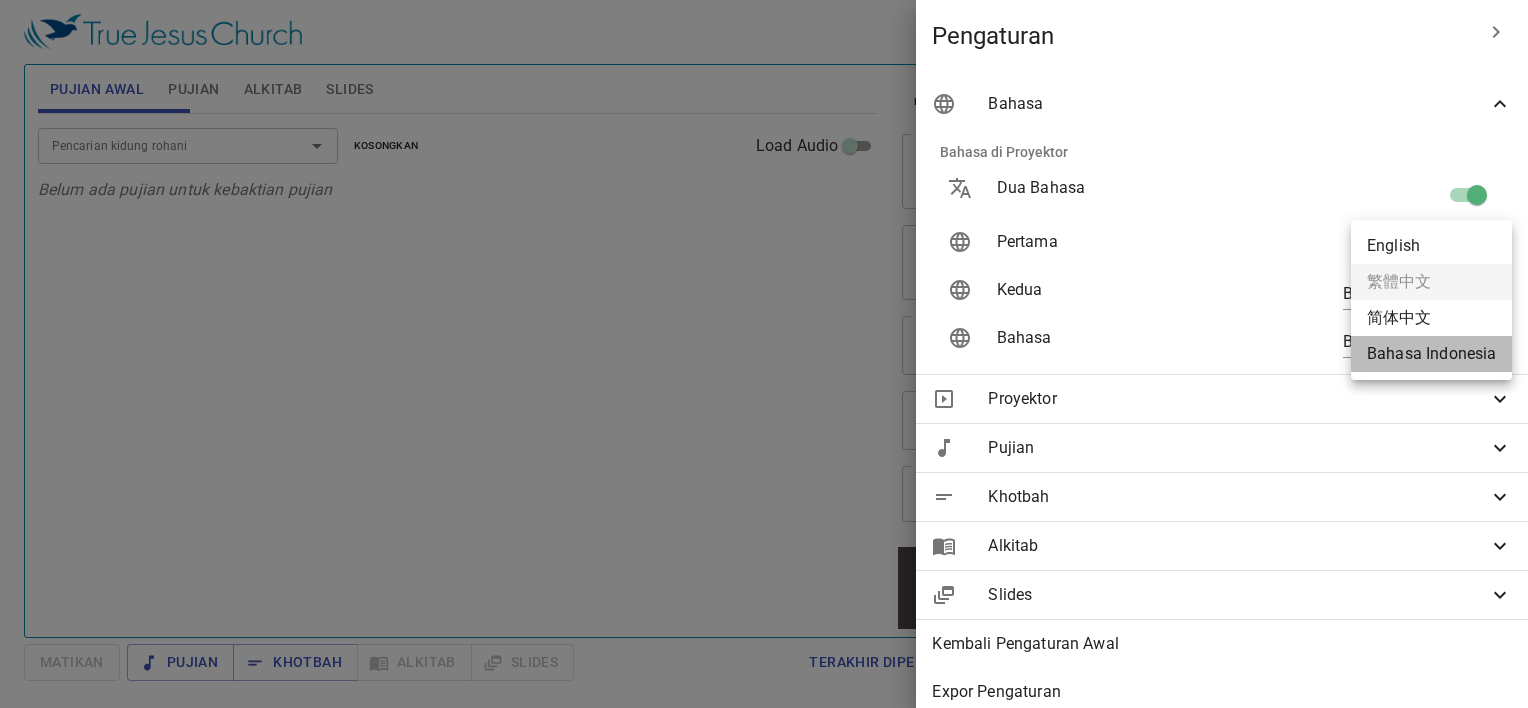 click on "Bahasa Indonesia" at bounding box center [1431, 354] 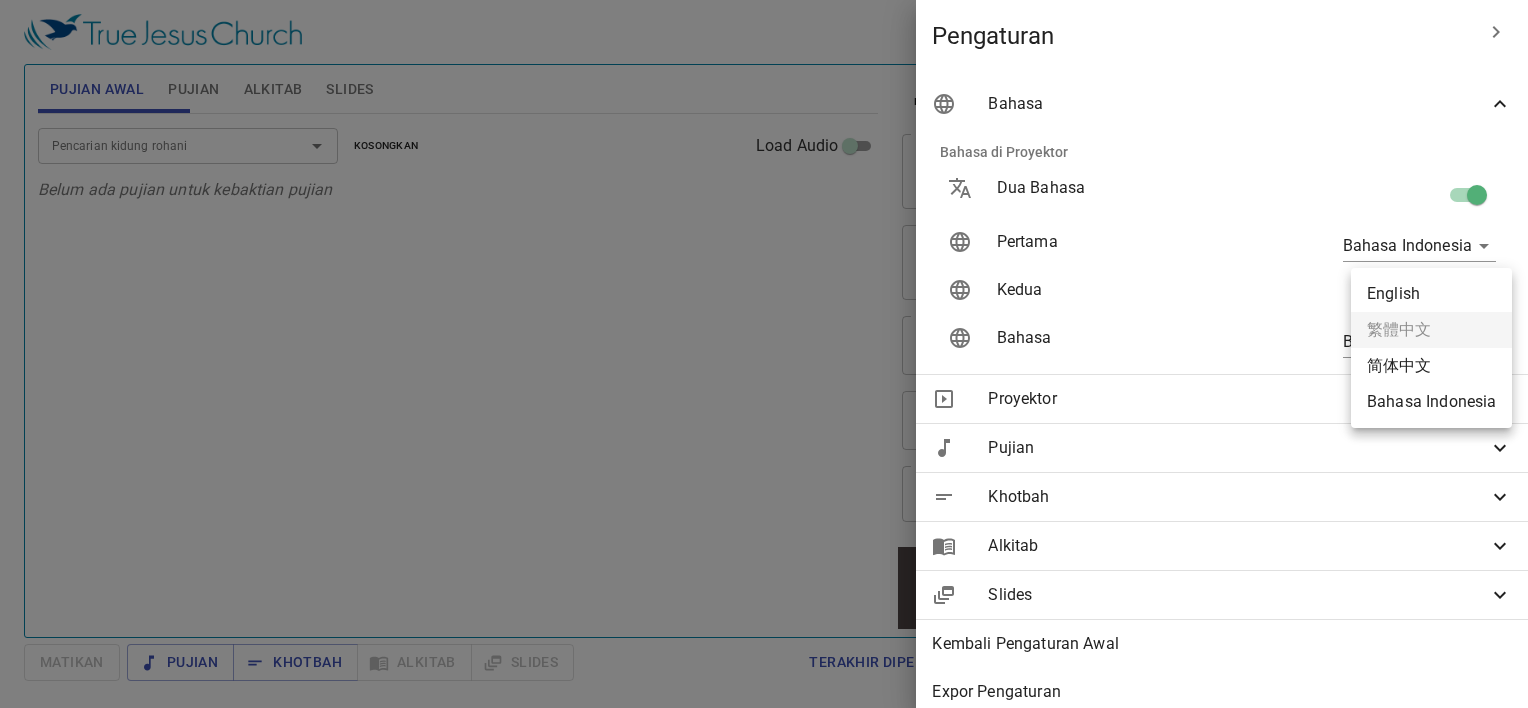 click on "Pilih tutorial Pengaturan Pujian Awal Pujian Alkitab Slides Pencarian kidung rohani Pencarian kidung rohani   Kosongkan Load Audio Belum ada pujian untuk kebaktian pujian Pencarian kidung rohani Pencarian kidung rohani   Kosongkan Load Audio Belum ada pujian untuk khotbah Kejadian 1 Referensi Alkitab (Ctrl +/) Referensi Alkitab (Ctrl +/)   Sejarah Ayat   Sebelumnya  (←, ↑)     Selanjutnya  (→, ↓) Tunjukkan 1 ayat Tunjukkan 2 ayat Tunjukkan 3 ayat Tunjukkan 4 ayat Tunjukkan 5 ayat 1 Pada mulanya  Allah  menciptakan  langit  dan bumi .    ﻿起初 ，　神 創造 天 地 。 2 Bumi  belum berbentuk  dan kosong ; gelap gulita  menutupi  samudera raya , dan Roh  Allah  melayang-layang  di atas  permukaan  air .    地 是 空虛 混沌 ，淵 面 黑暗 ；　神 的靈 運行 在水 面 上 。 3 Berfirmanlah  Allah : "Jadilah  terang ." Lalu terang  itu jadi .    神 說 ：要有 光 ，就有了光 。 4 Allah  melihat  bahwa  terang  itu baik , lalu dipisahkan-Nyalah  terang  gelap ." at bounding box center (764, 354) 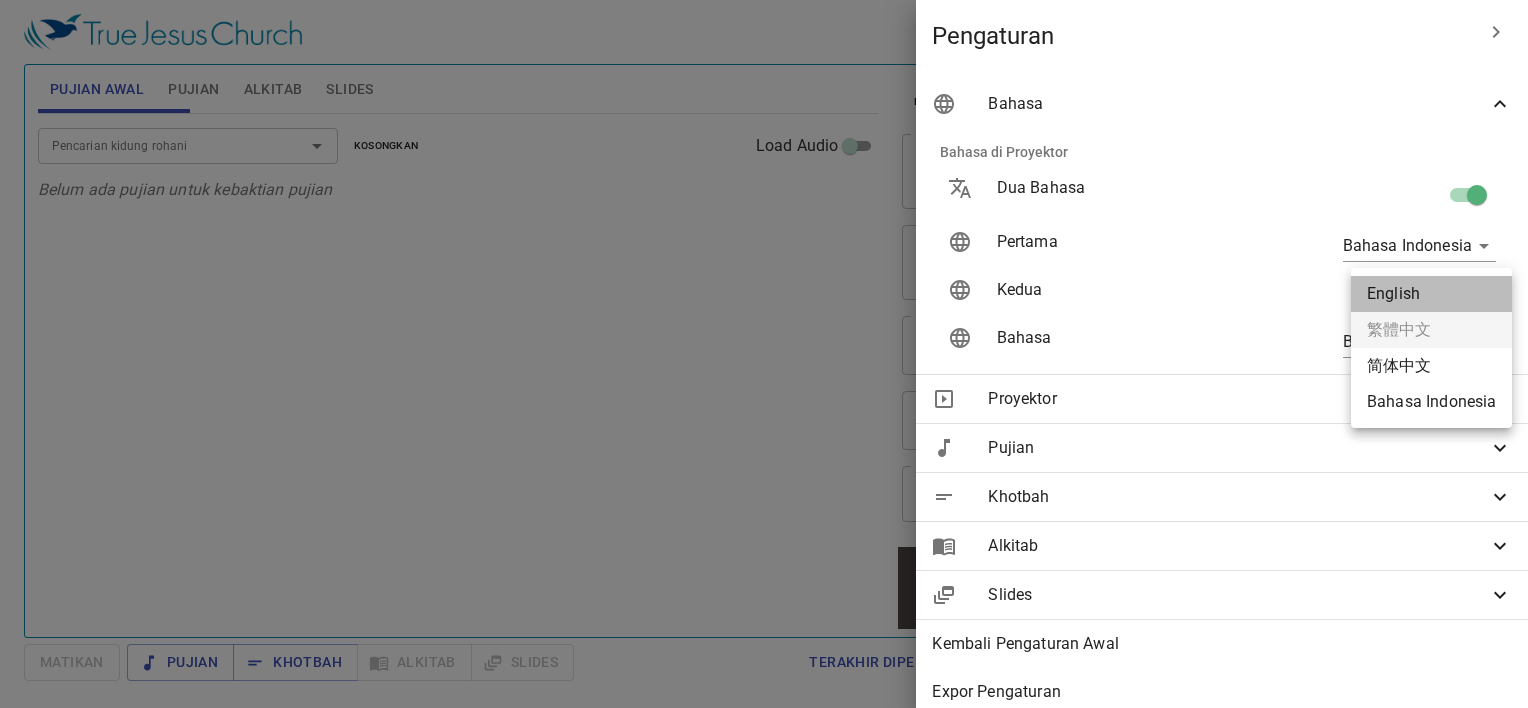 click on "English" at bounding box center (1431, 294) 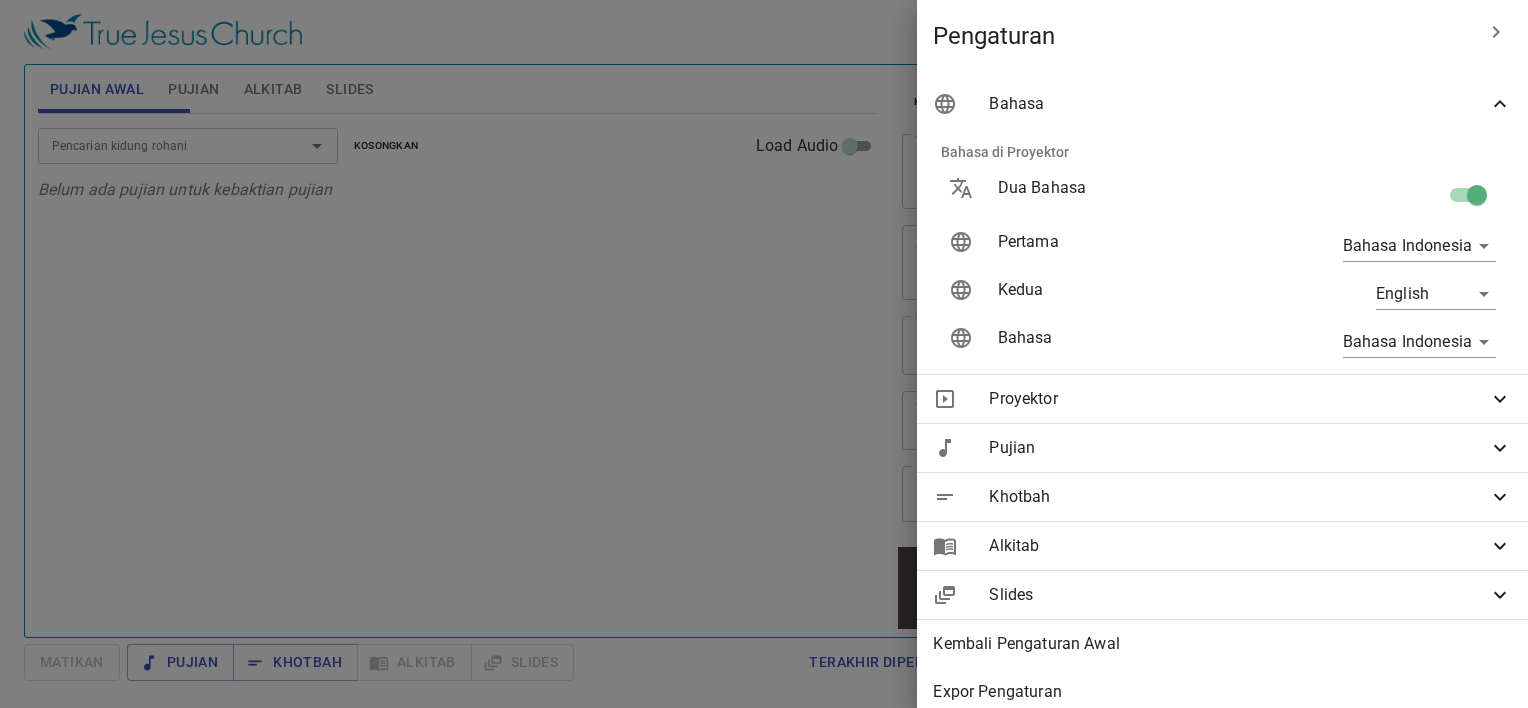 click at bounding box center [764, 354] 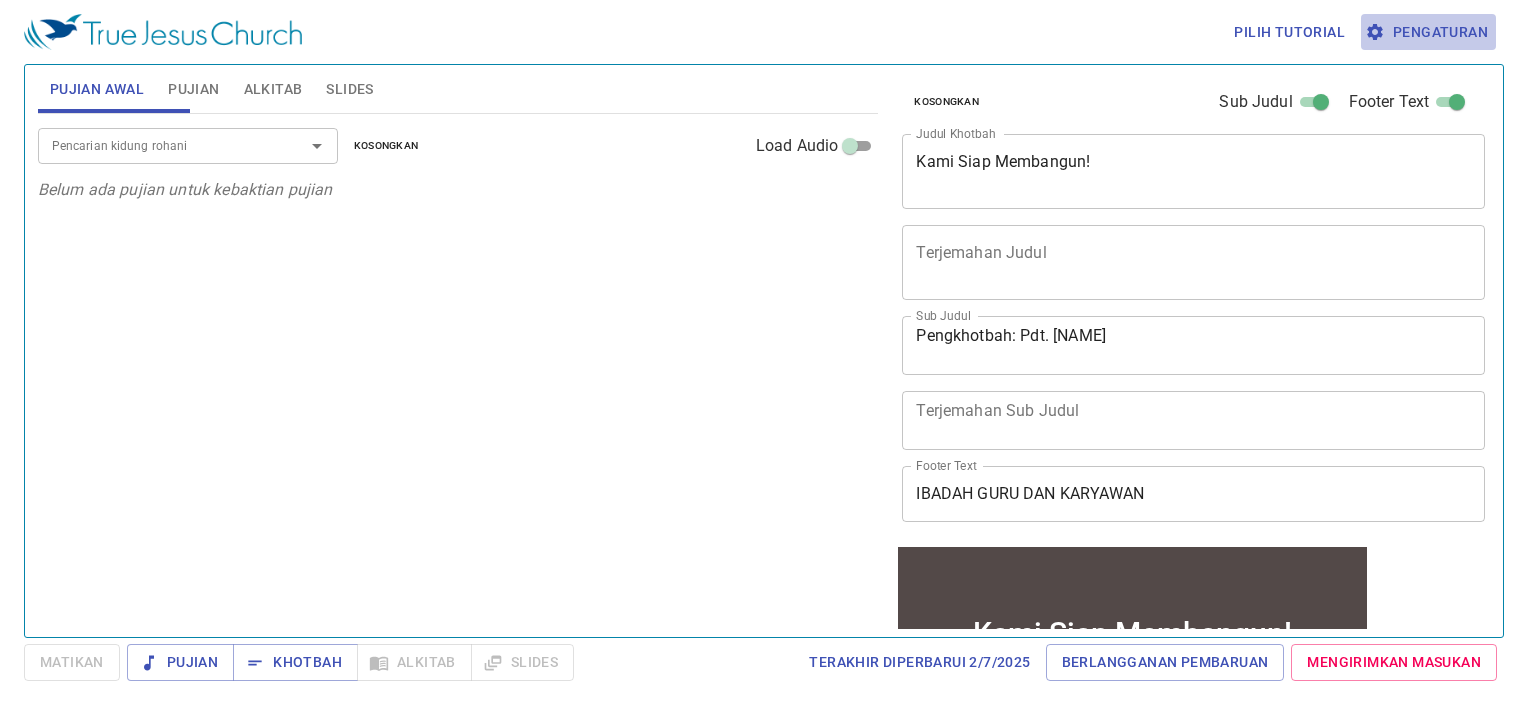 click on "Pengaturan" at bounding box center [1428, 32] 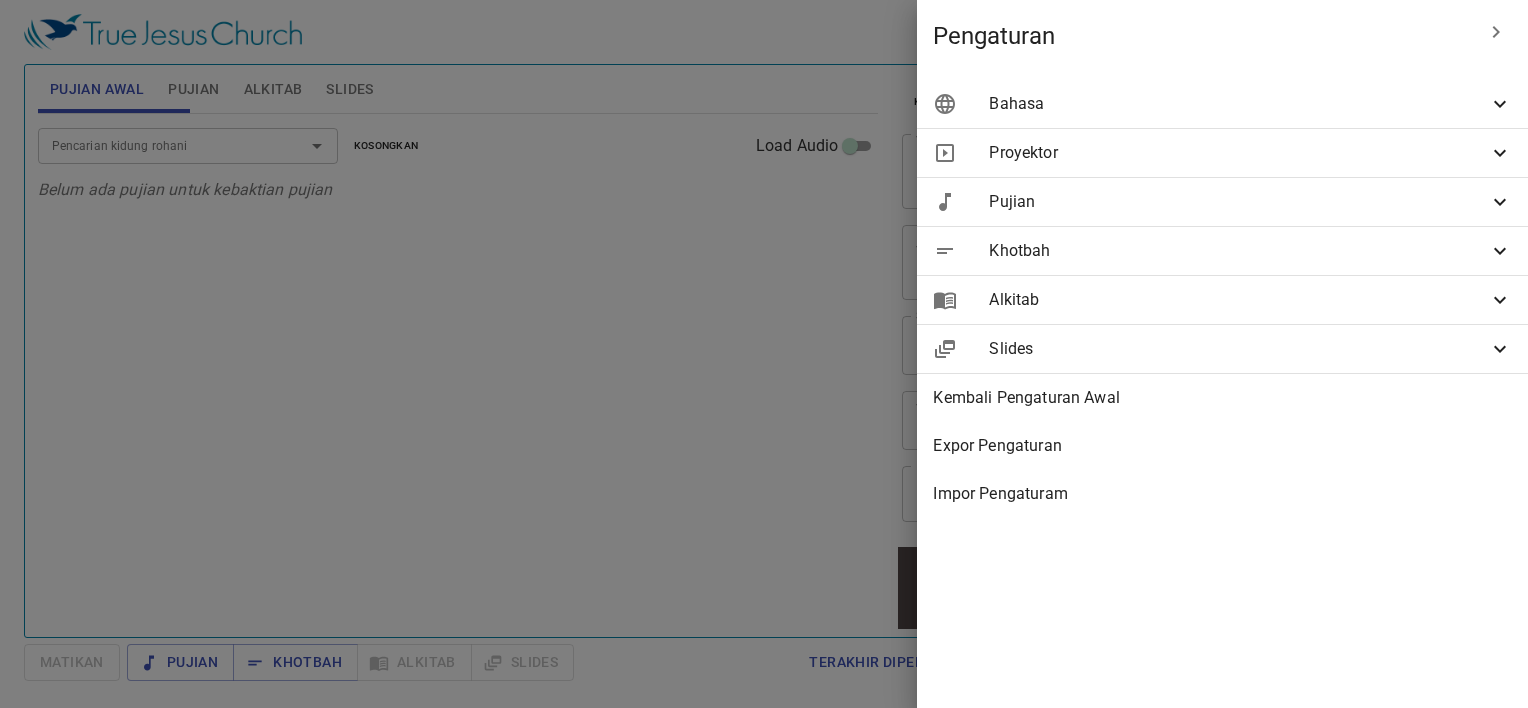 click on "Slides" at bounding box center [1238, 349] 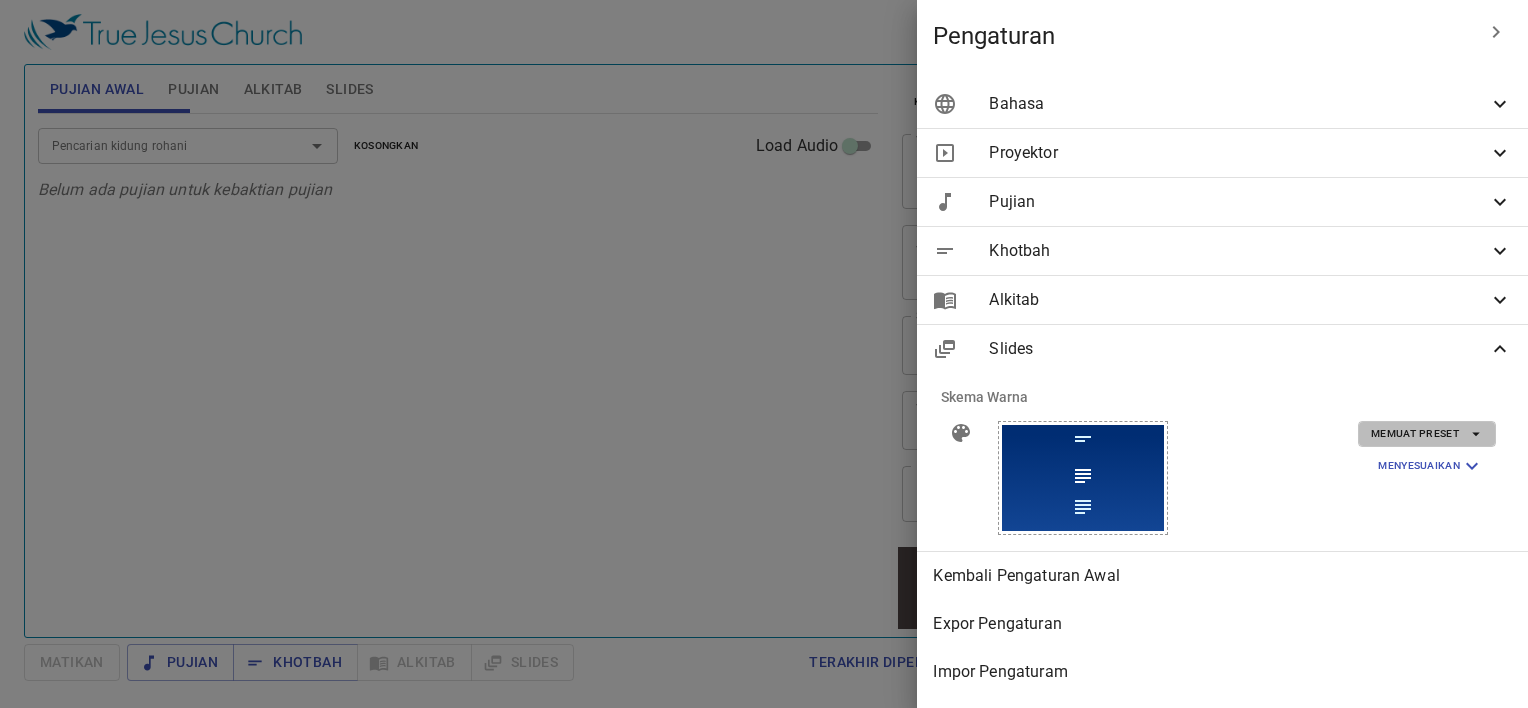 click on "Memuat Preset" at bounding box center [1427, 434] 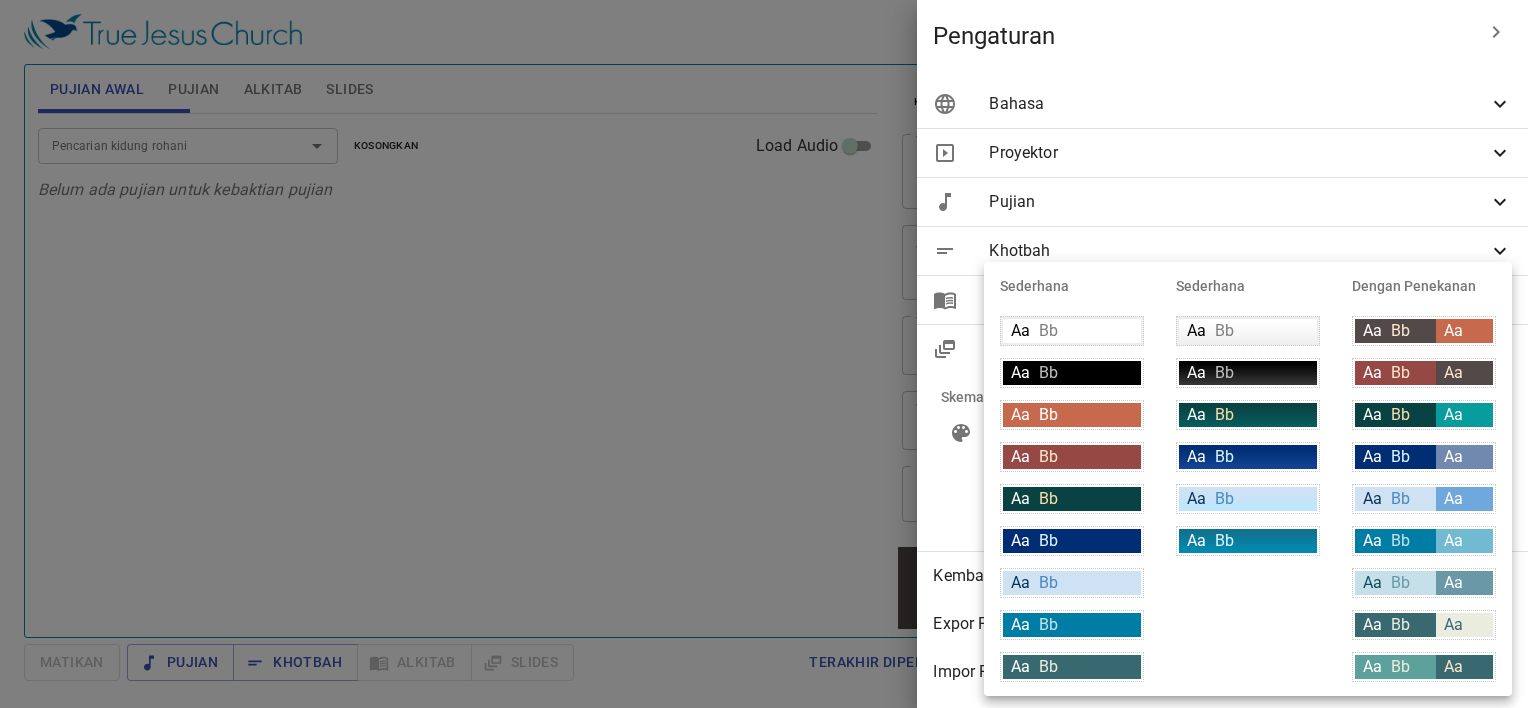 click on "Aa    Bb" at bounding box center [1248, 457] 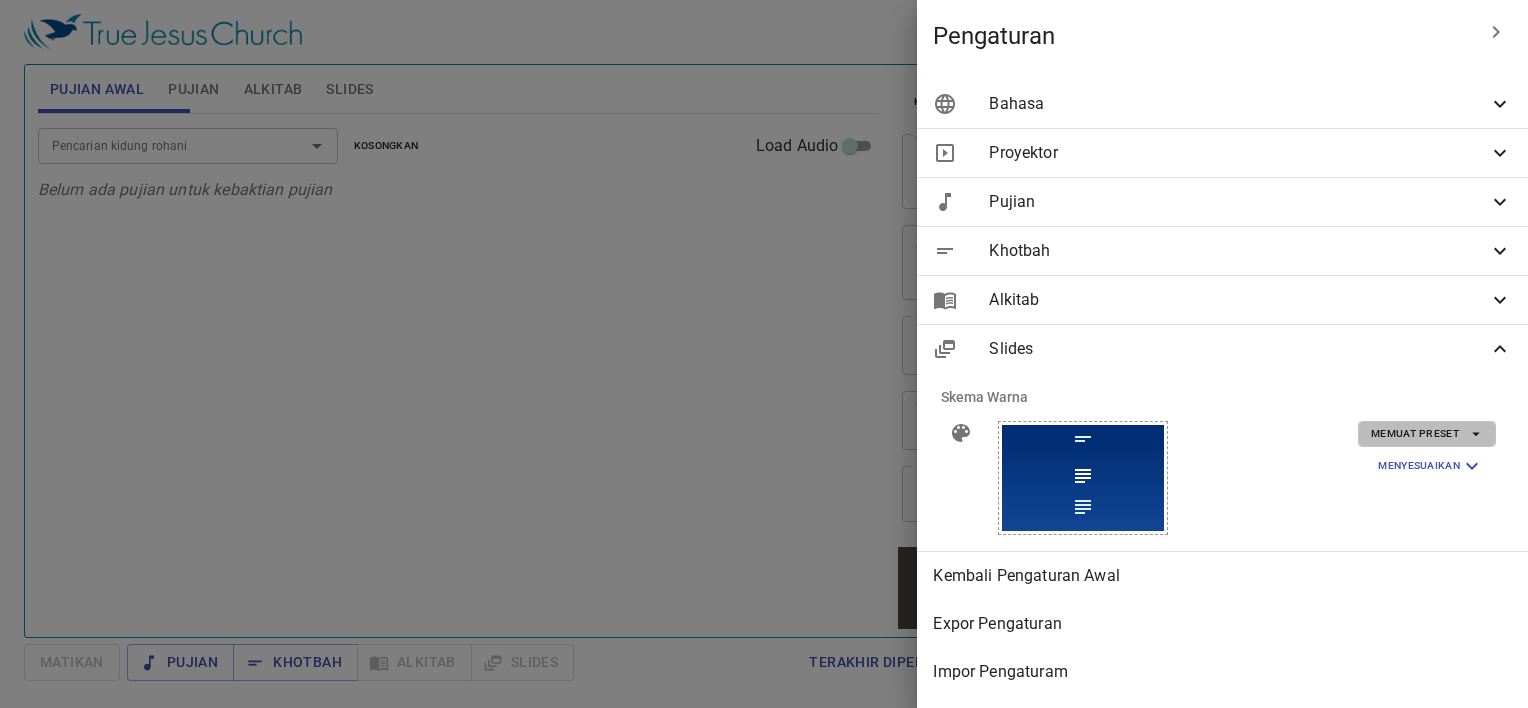 click on "Memuat Preset" at bounding box center [1427, 434] 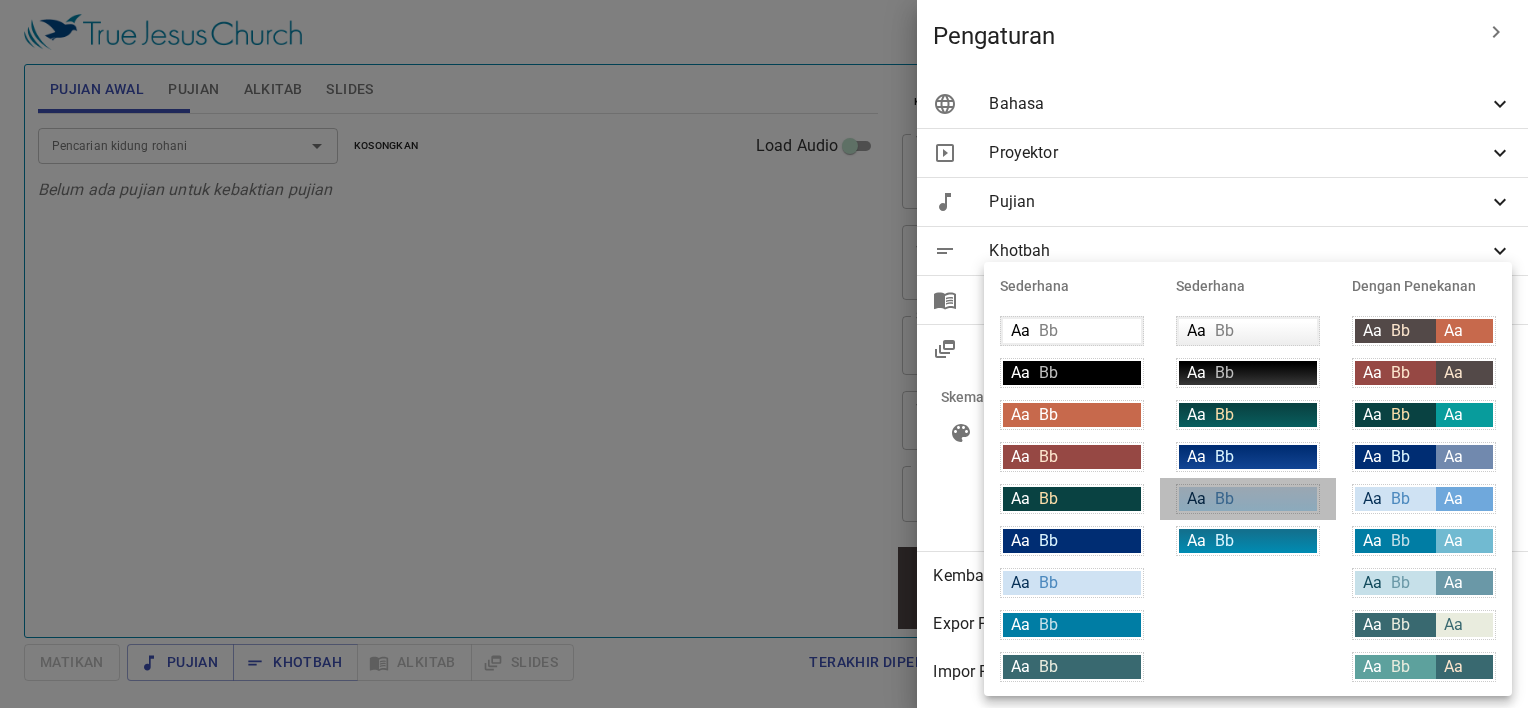 click on "Aa    Bb" at bounding box center (1248, 499) 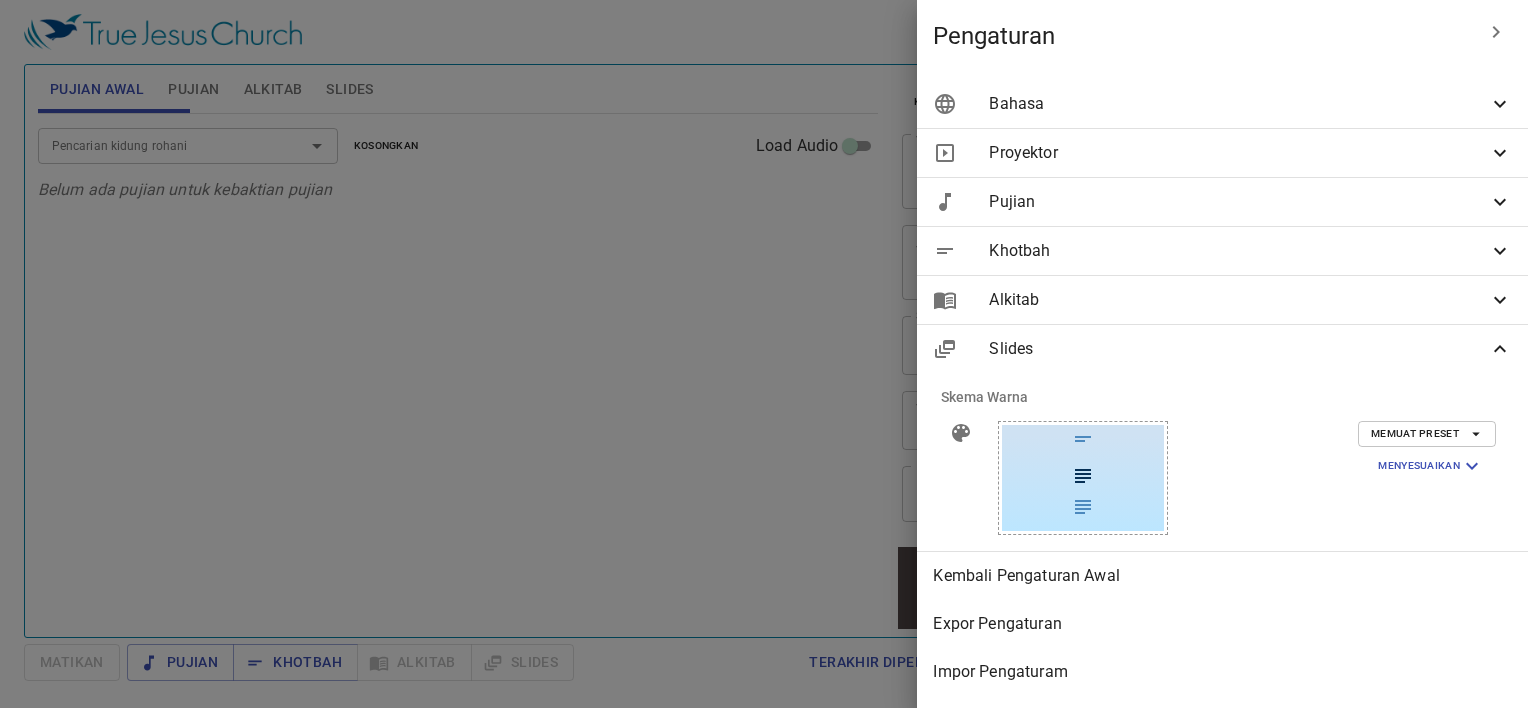 click at bounding box center [764, 354] 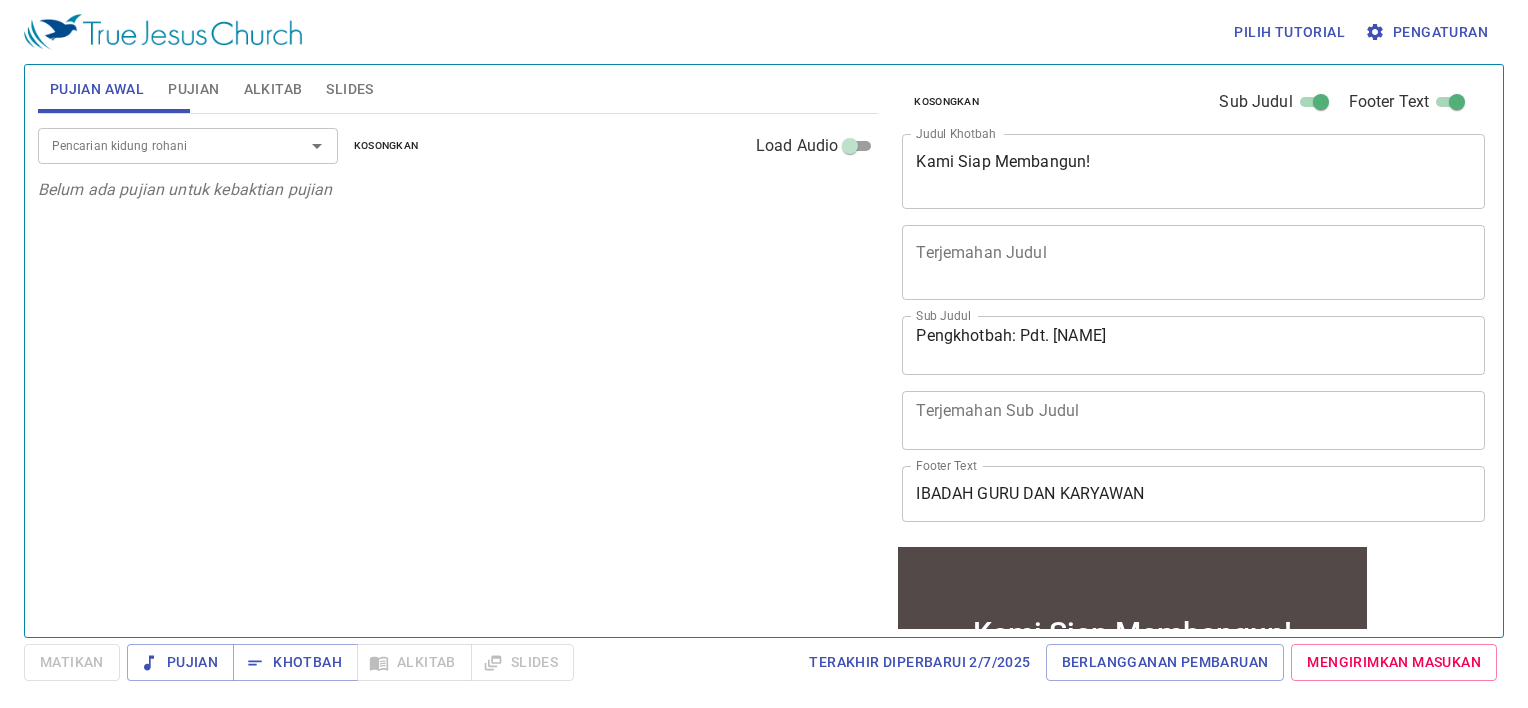 scroll, scrollTop: 0, scrollLeft: 0, axis: both 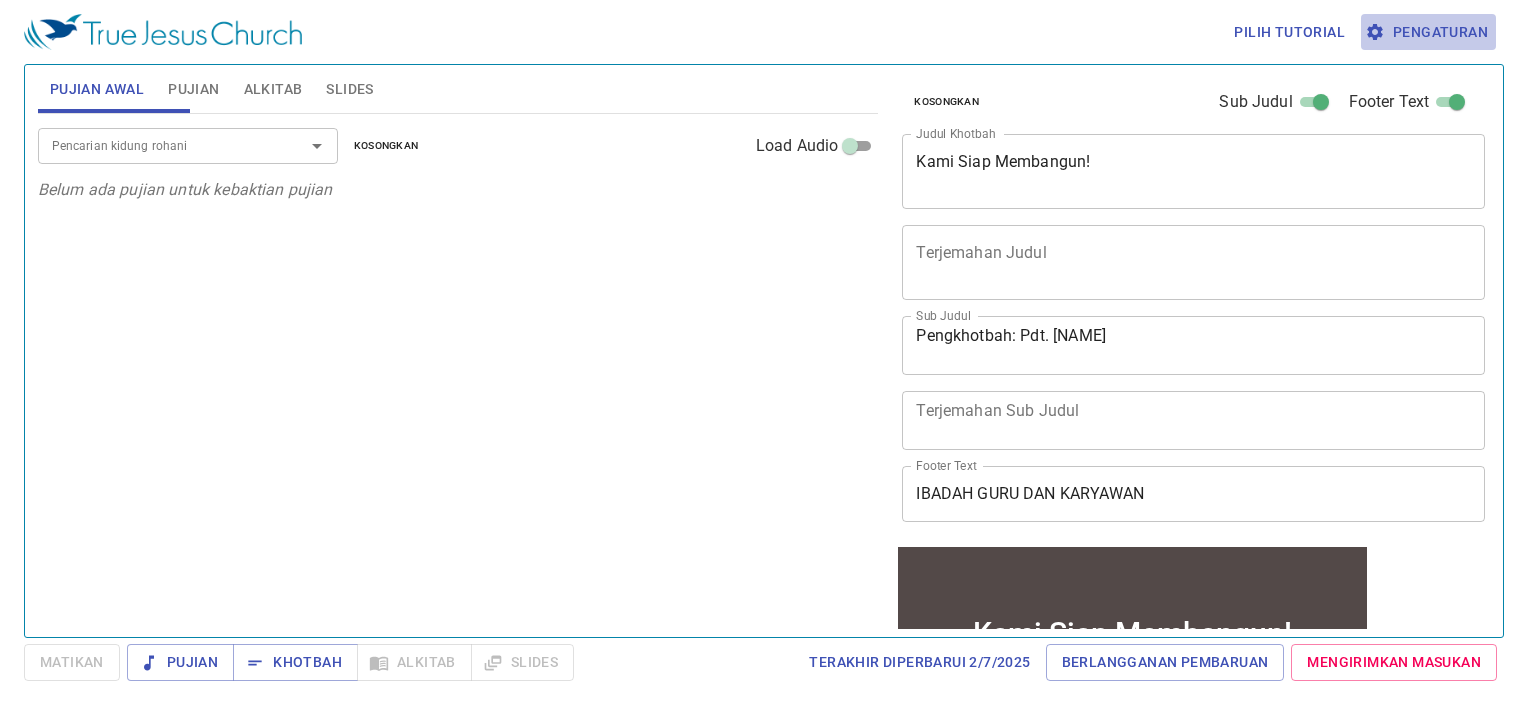 click on "Pengaturan" at bounding box center [1428, 32] 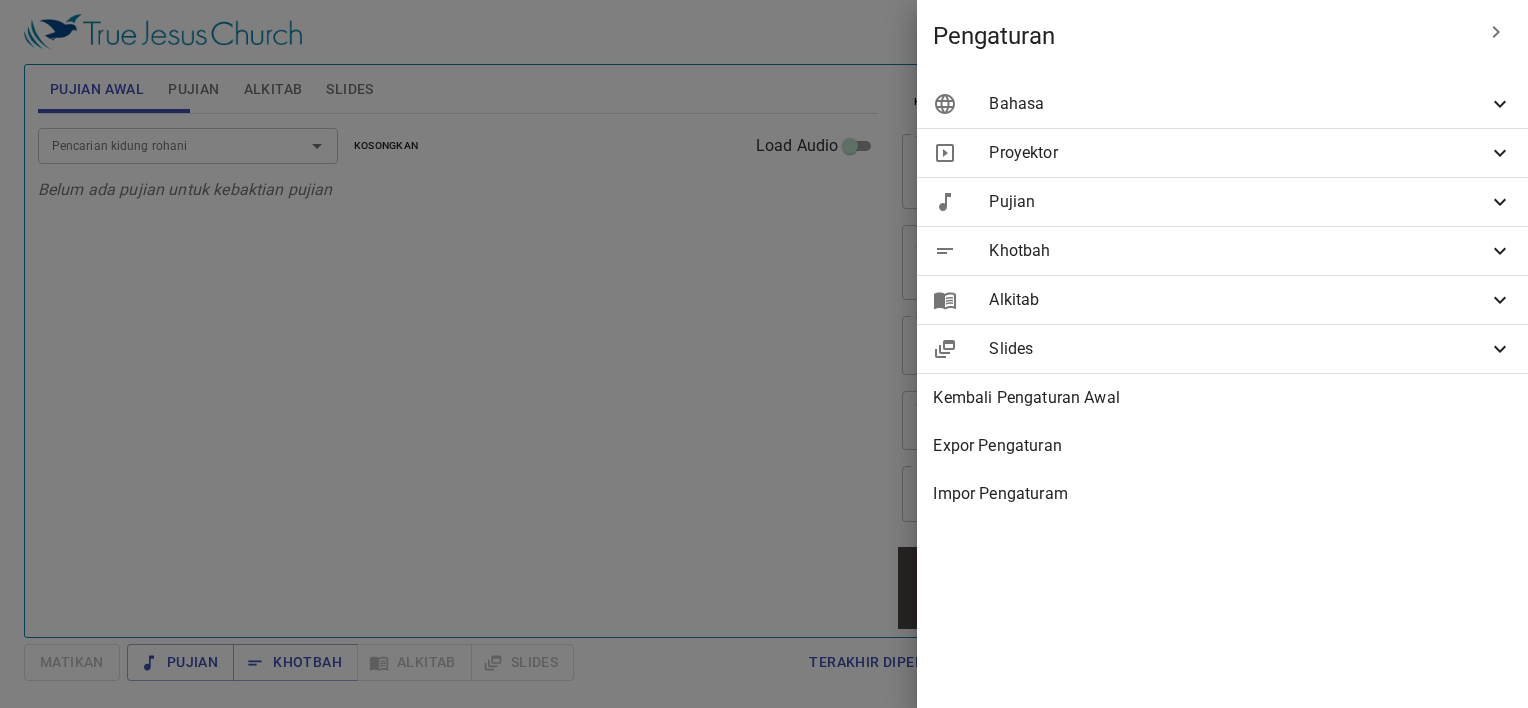 click on "Slides" at bounding box center (1238, 349) 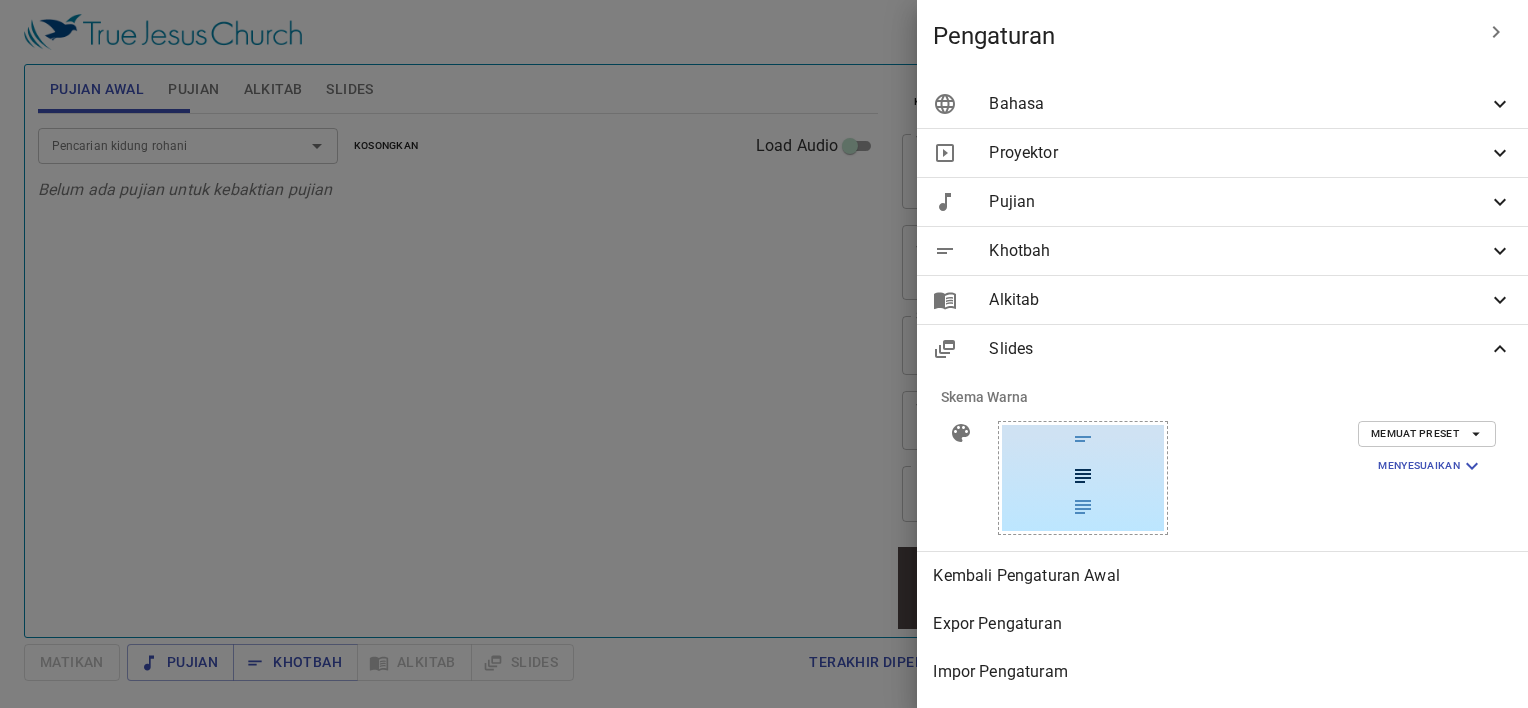 click on "Slides" at bounding box center (1238, 349) 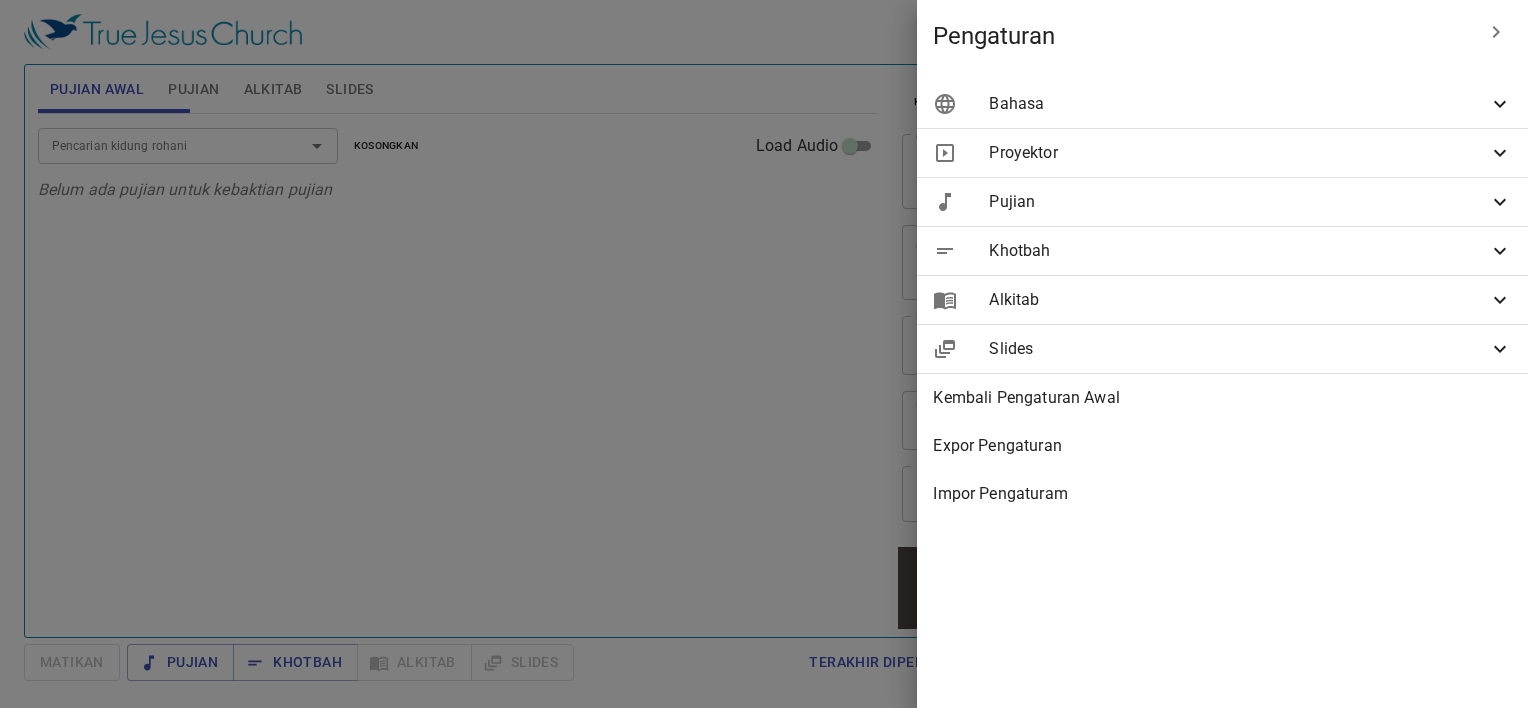 click on "Khotbah" at bounding box center [1222, 251] 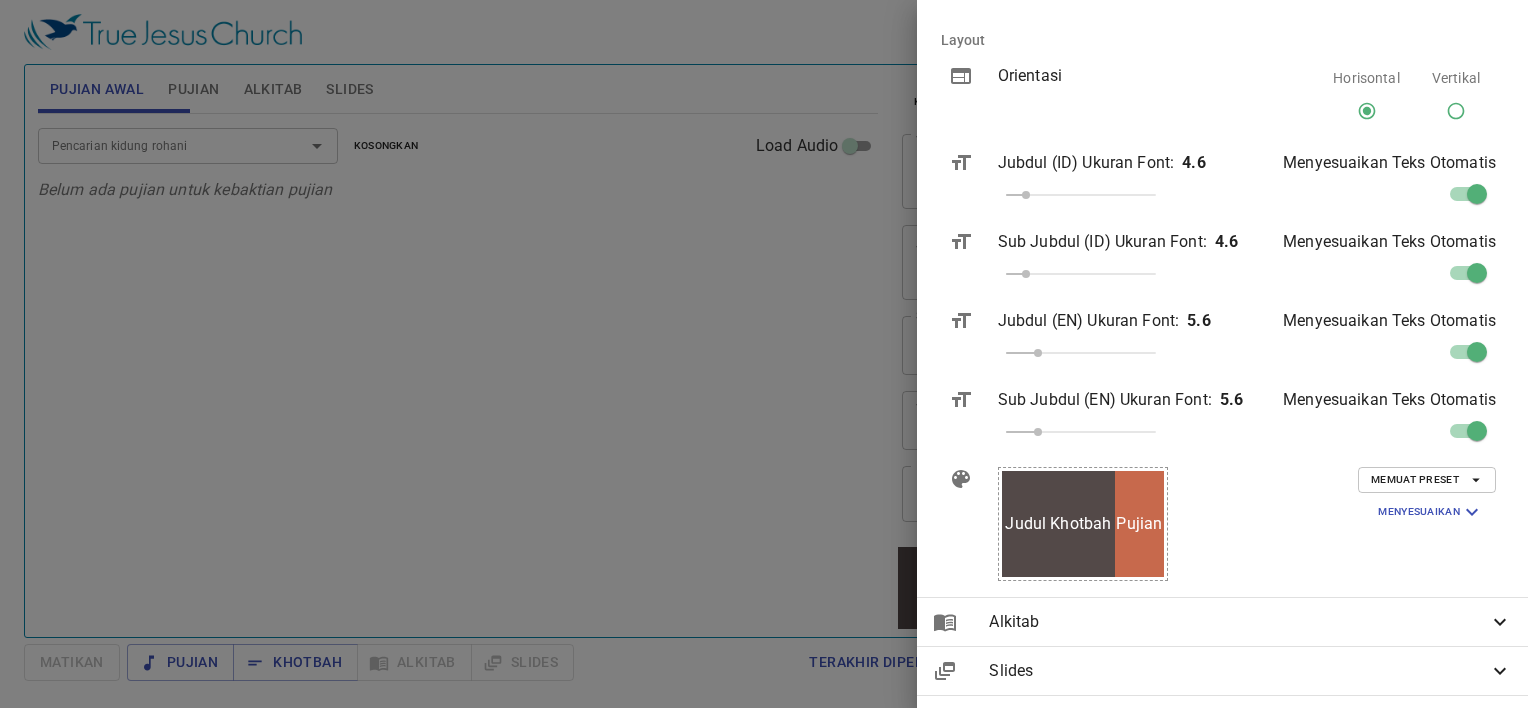 scroll, scrollTop: 416, scrollLeft: 0, axis: vertical 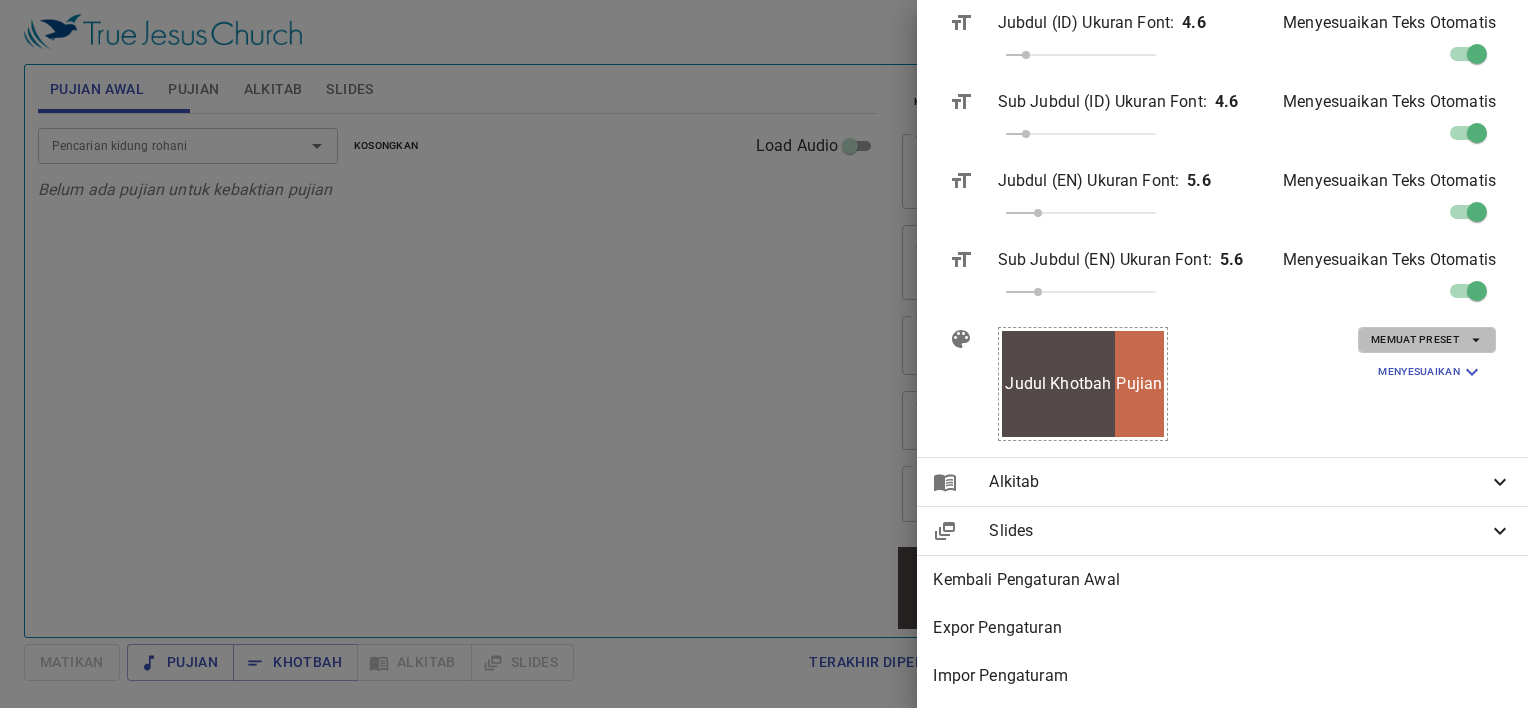click on "Memuat Preset" at bounding box center [1427, 340] 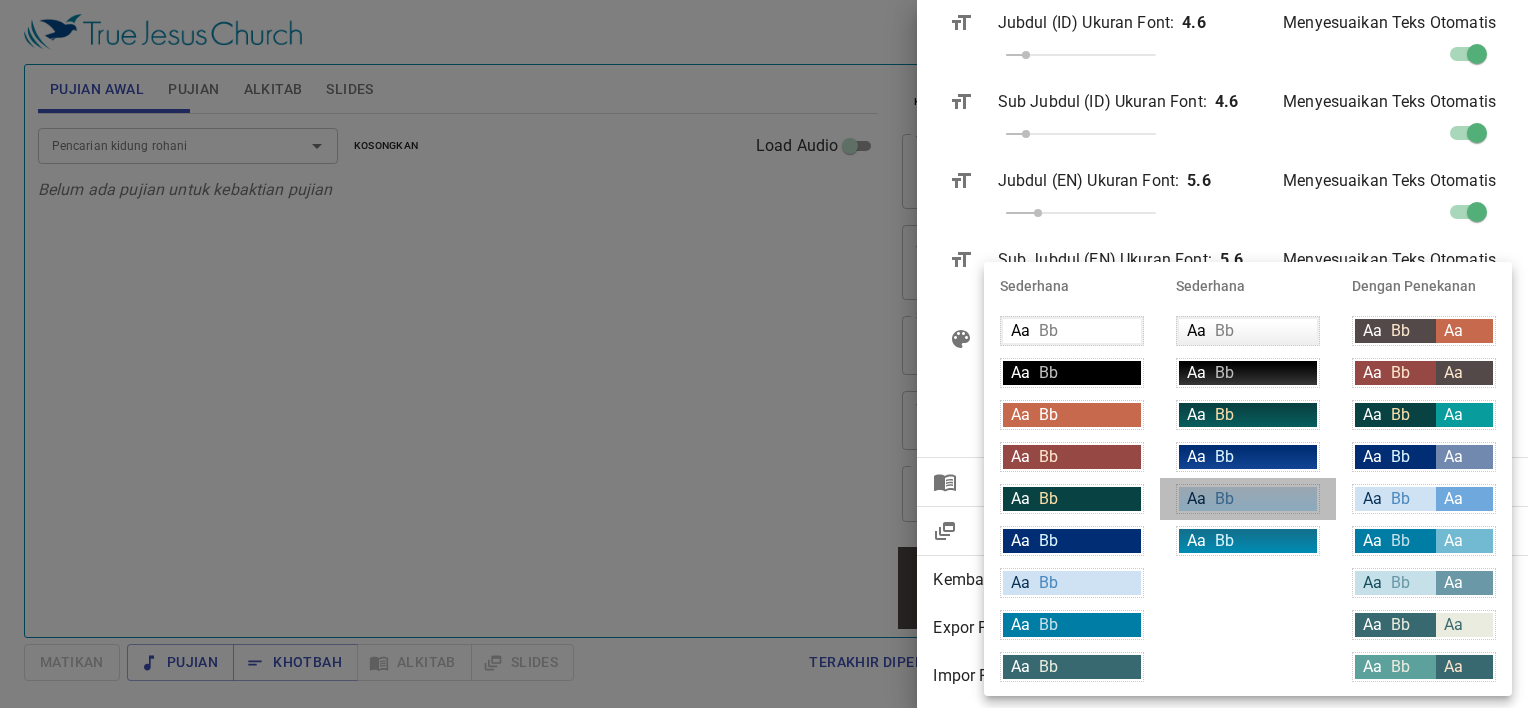 click on "Aa    Bb" at bounding box center (1248, 499) 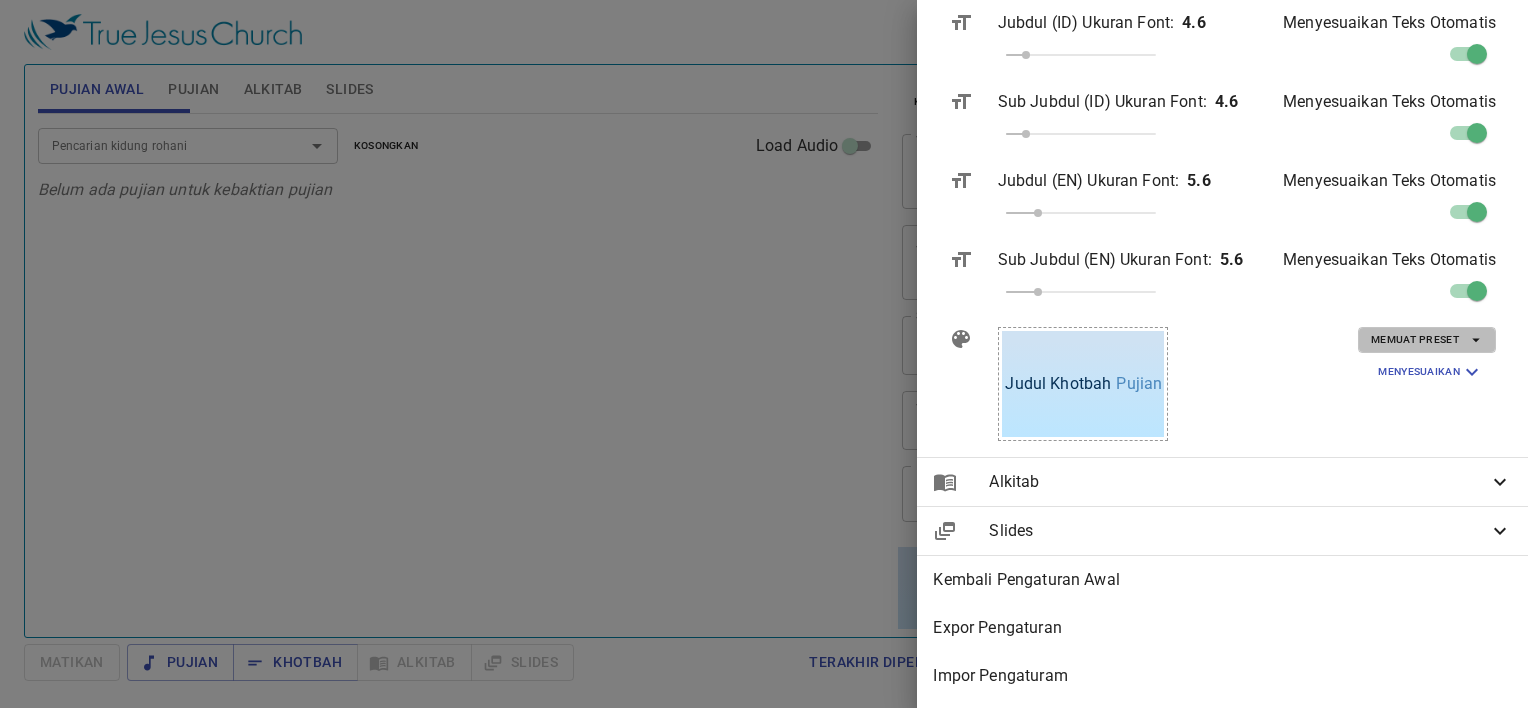 click on "Memuat Preset" at bounding box center [1427, 340] 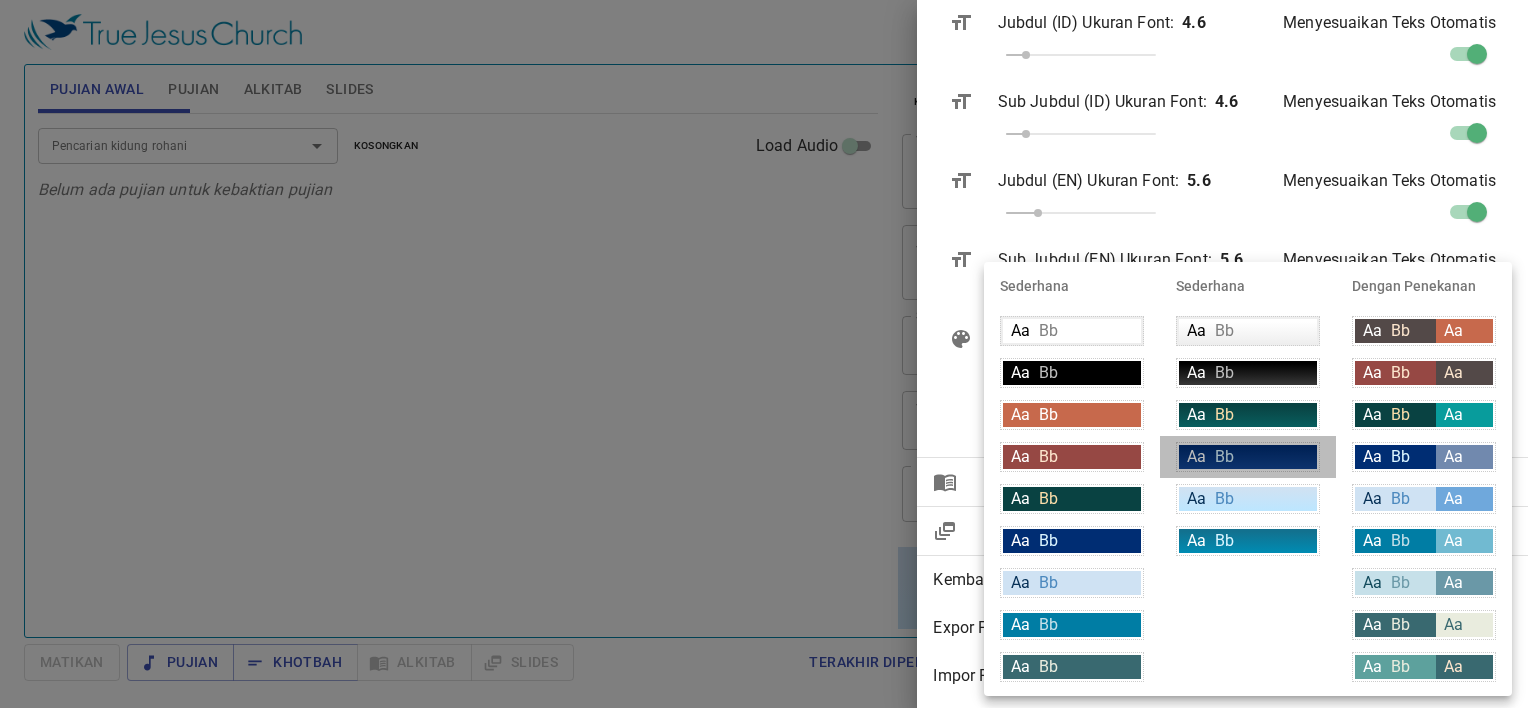 click on "Aa    Bb" at bounding box center [1248, 457] 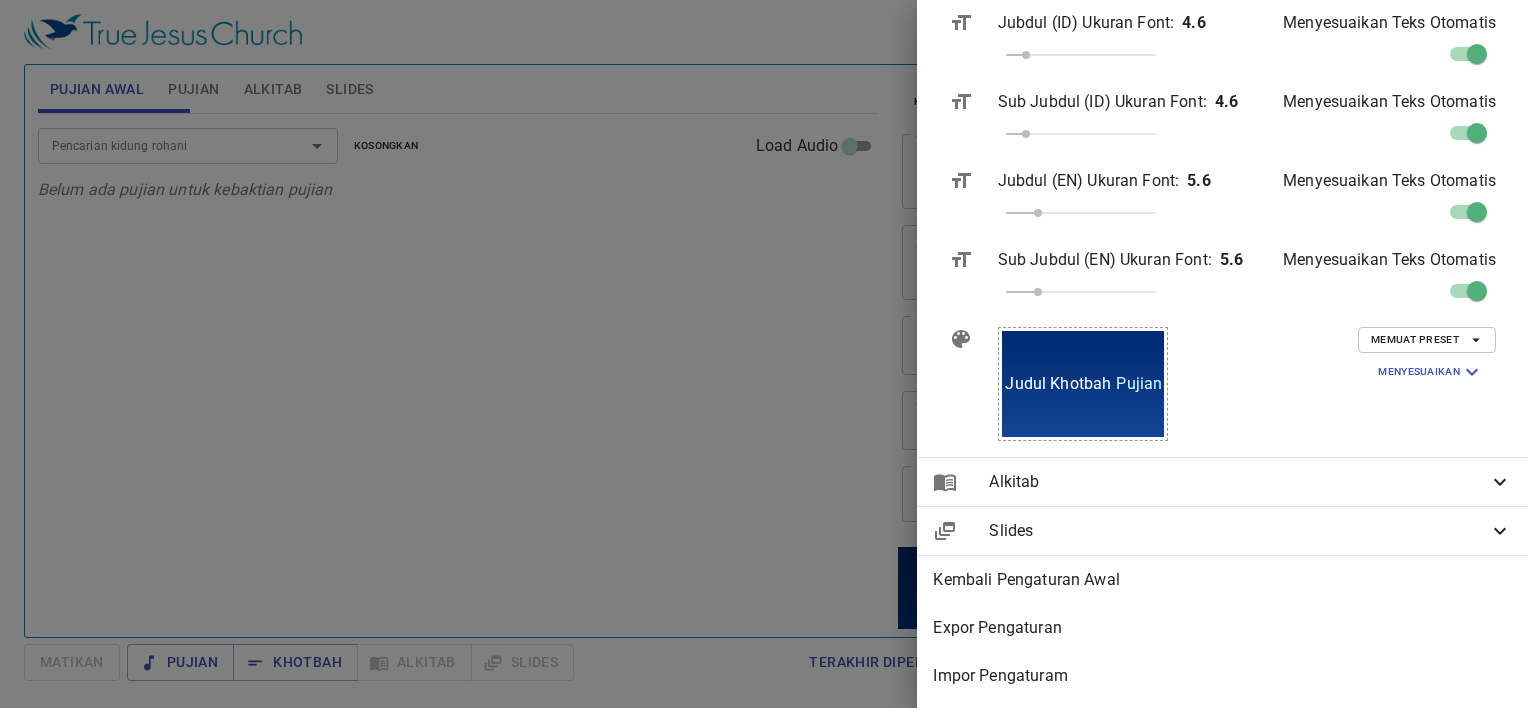 click on "Memuat Preset Menyesuaikan Latar Belakang linear-gradient(180deg, rgba(0,45,115,1) 10%, rgba(18,69,148,1) 100%) Warna Text (Pertama) #ffffff Warna Text (Kedua) #daf5ff Latar Belakang Penekanan Warna Penekanan Warna Batas #ffffff" at bounding box center [1391, 384] 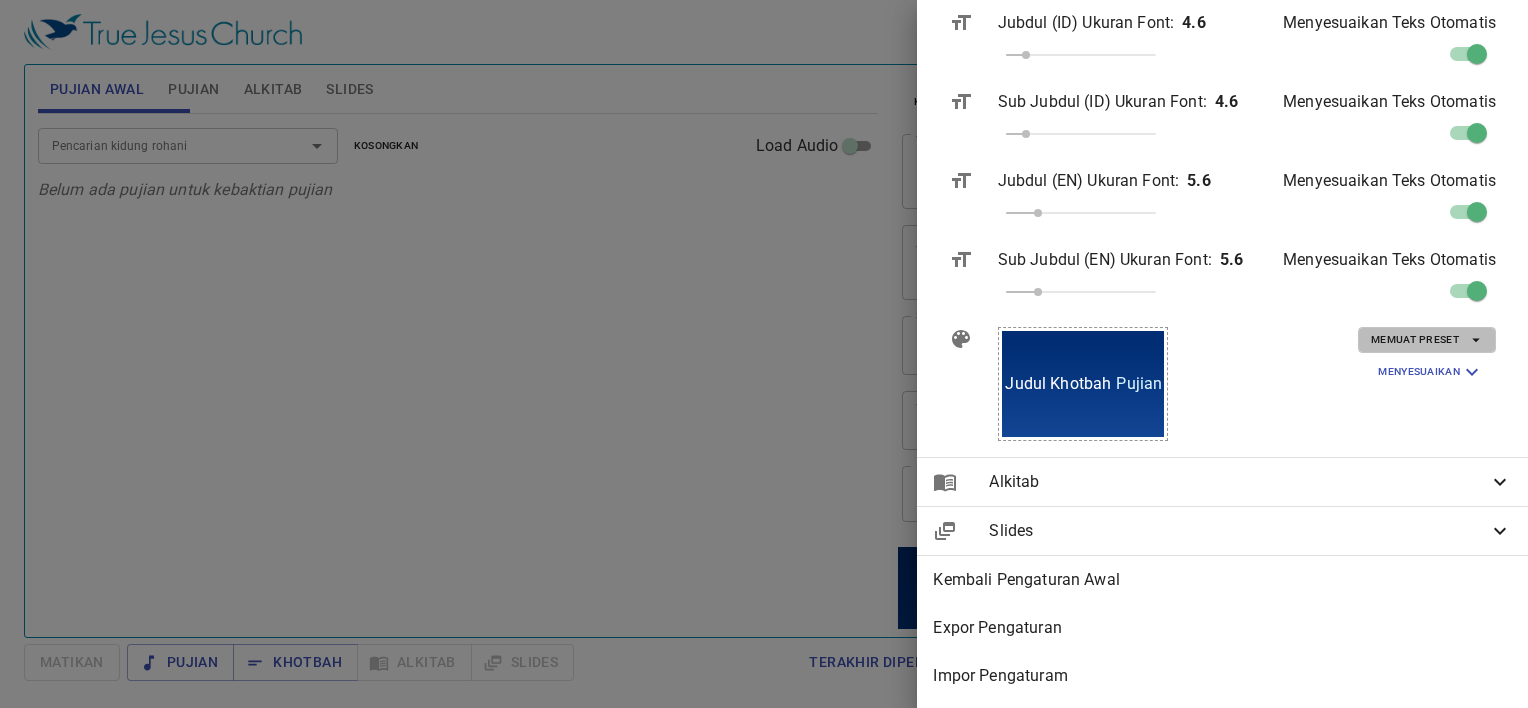 click on "Memuat Preset" at bounding box center (1427, 340) 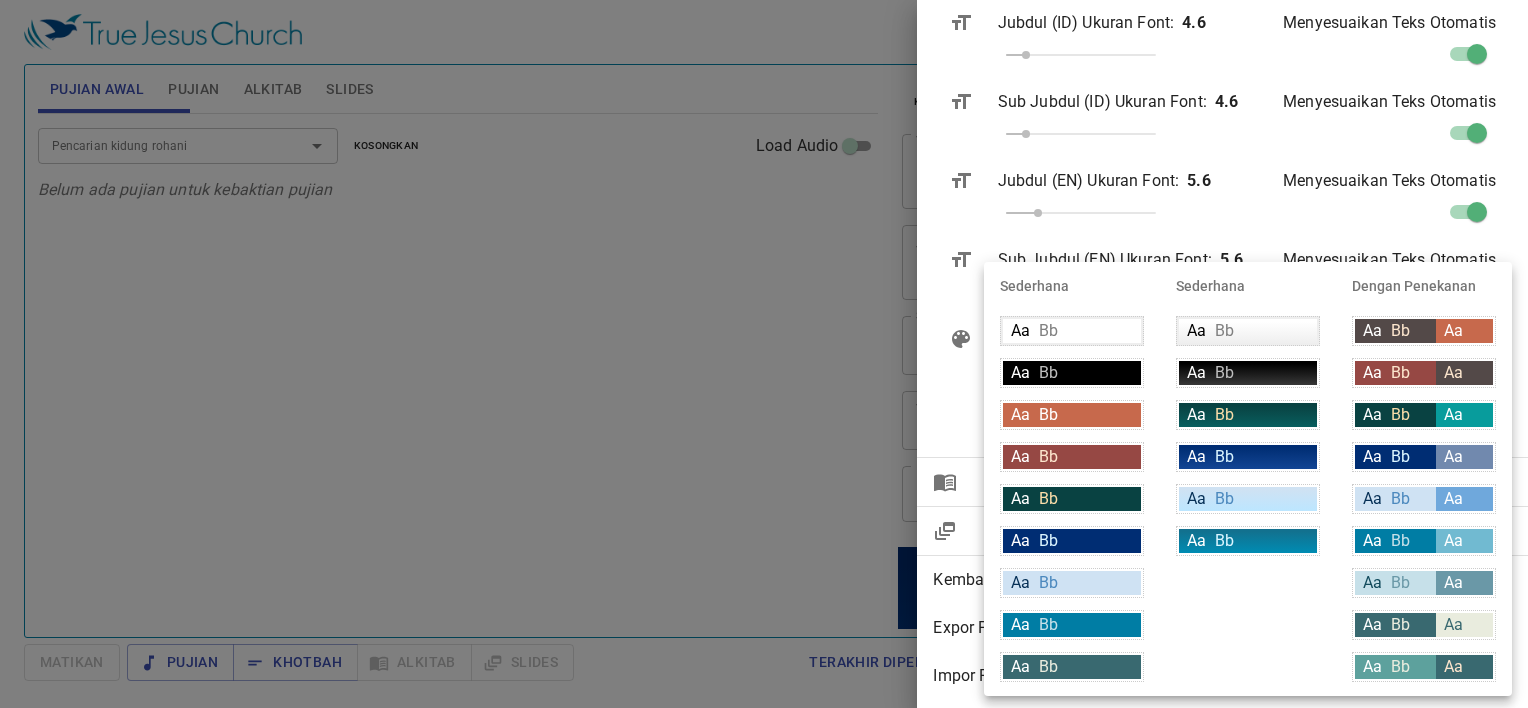 click on "Aa    Bb" at bounding box center (1395, 457) 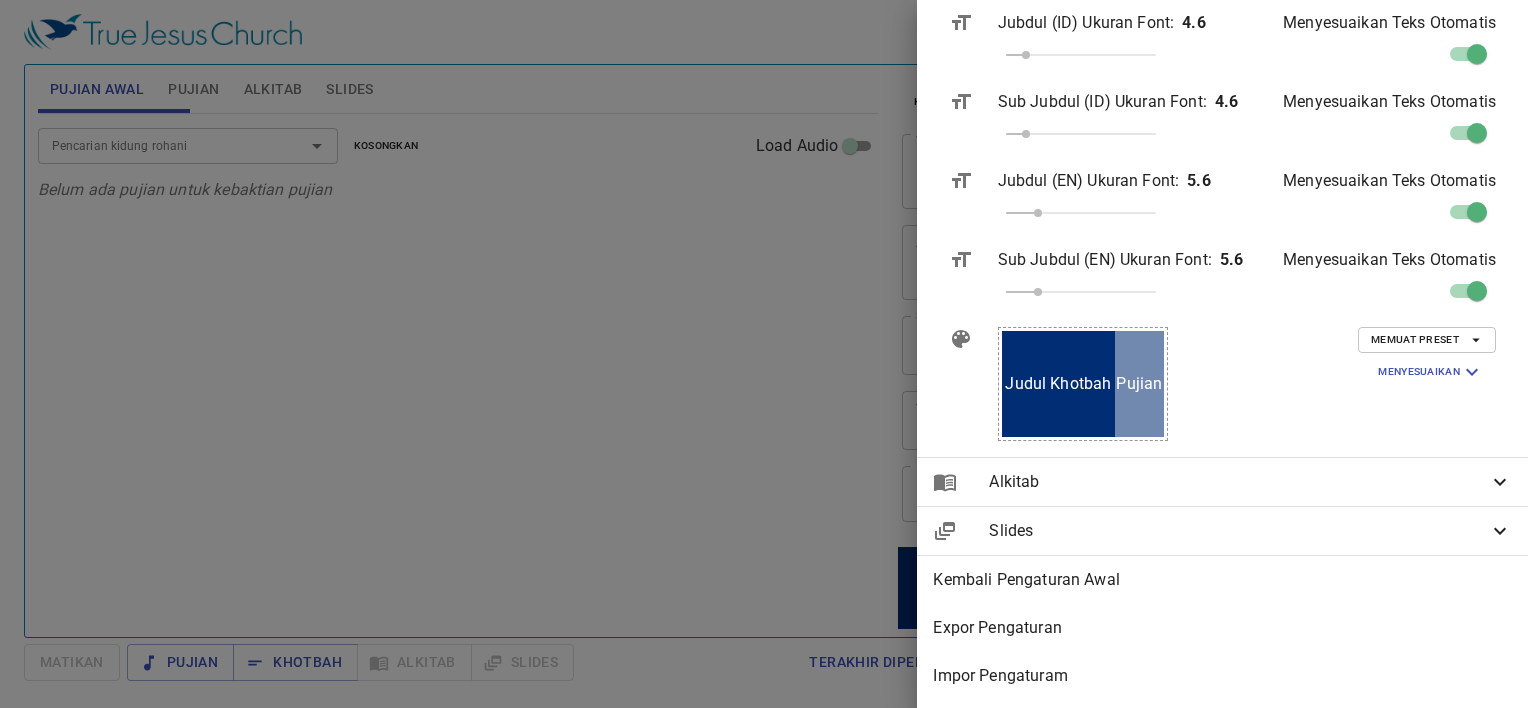 click at bounding box center (764, 354) 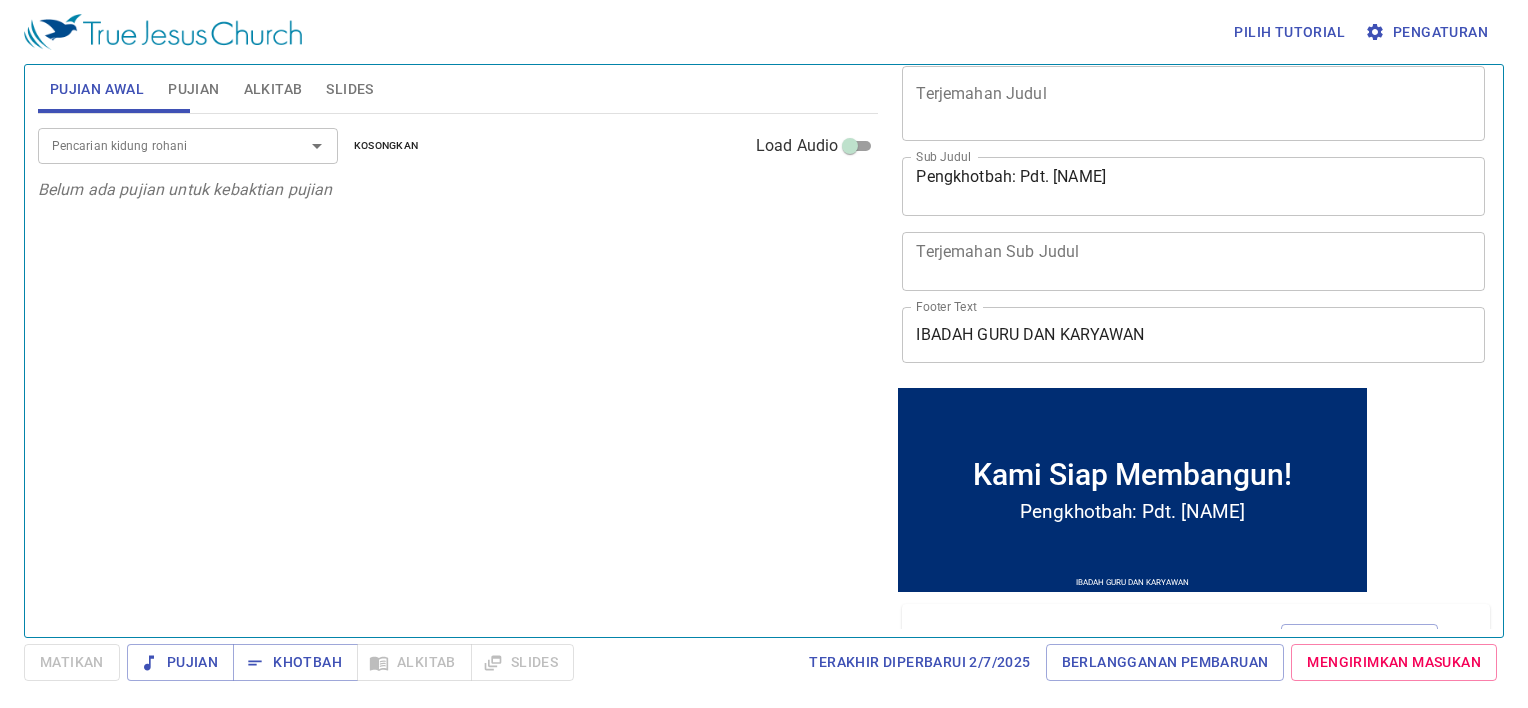 scroll, scrollTop: 0, scrollLeft: 0, axis: both 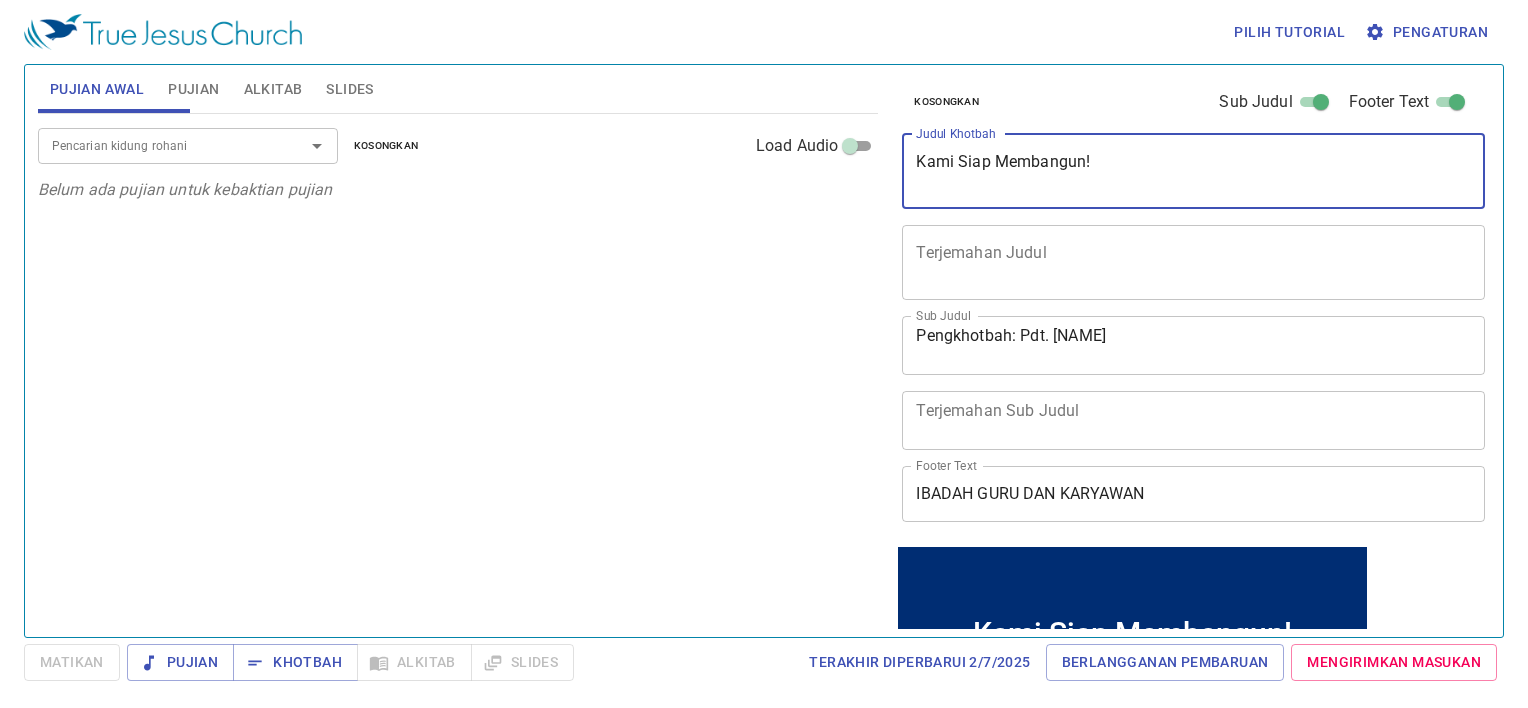 drag, startPoint x: 1146, startPoint y: 158, endPoint x: 342, endPoint y: 177, distance: 804.2245 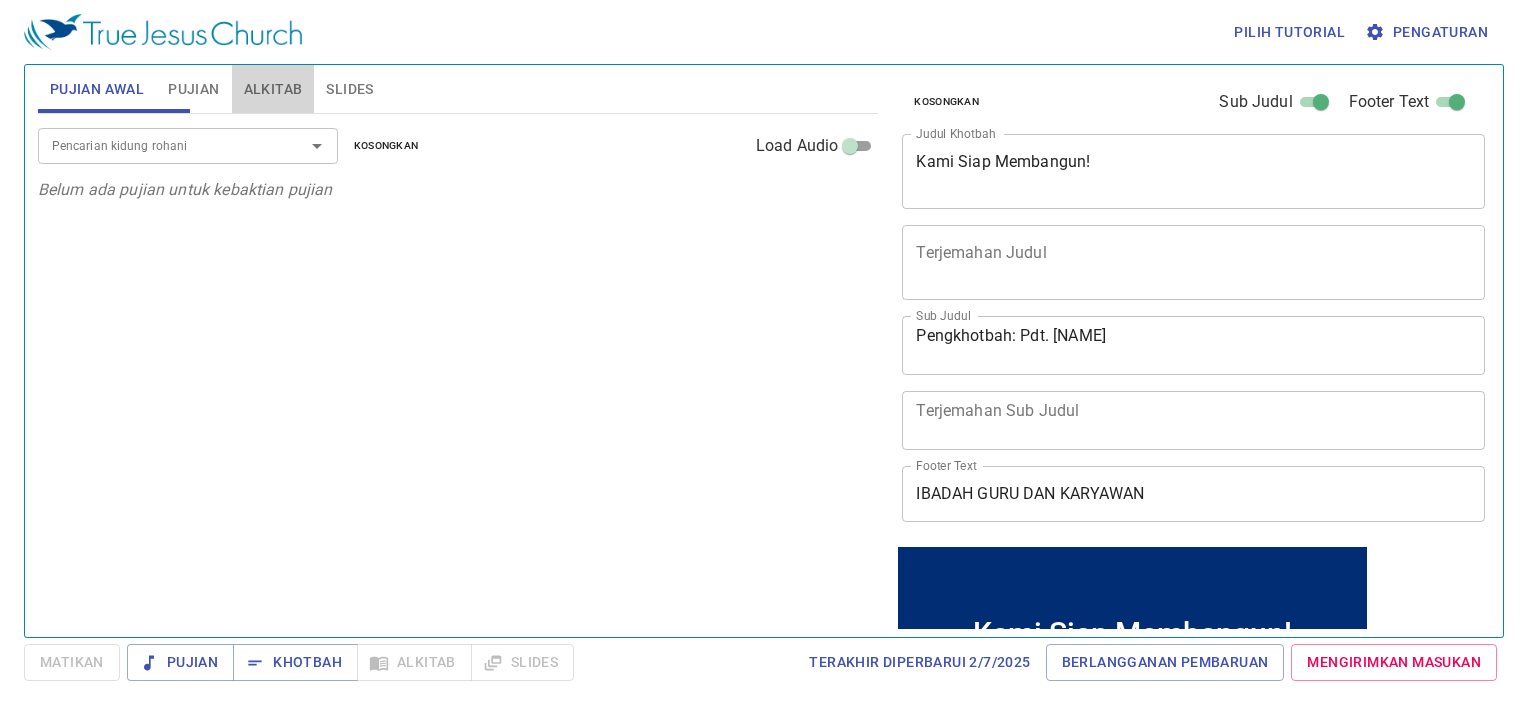 click on "Alkitab" at bounding box center [273, 89] 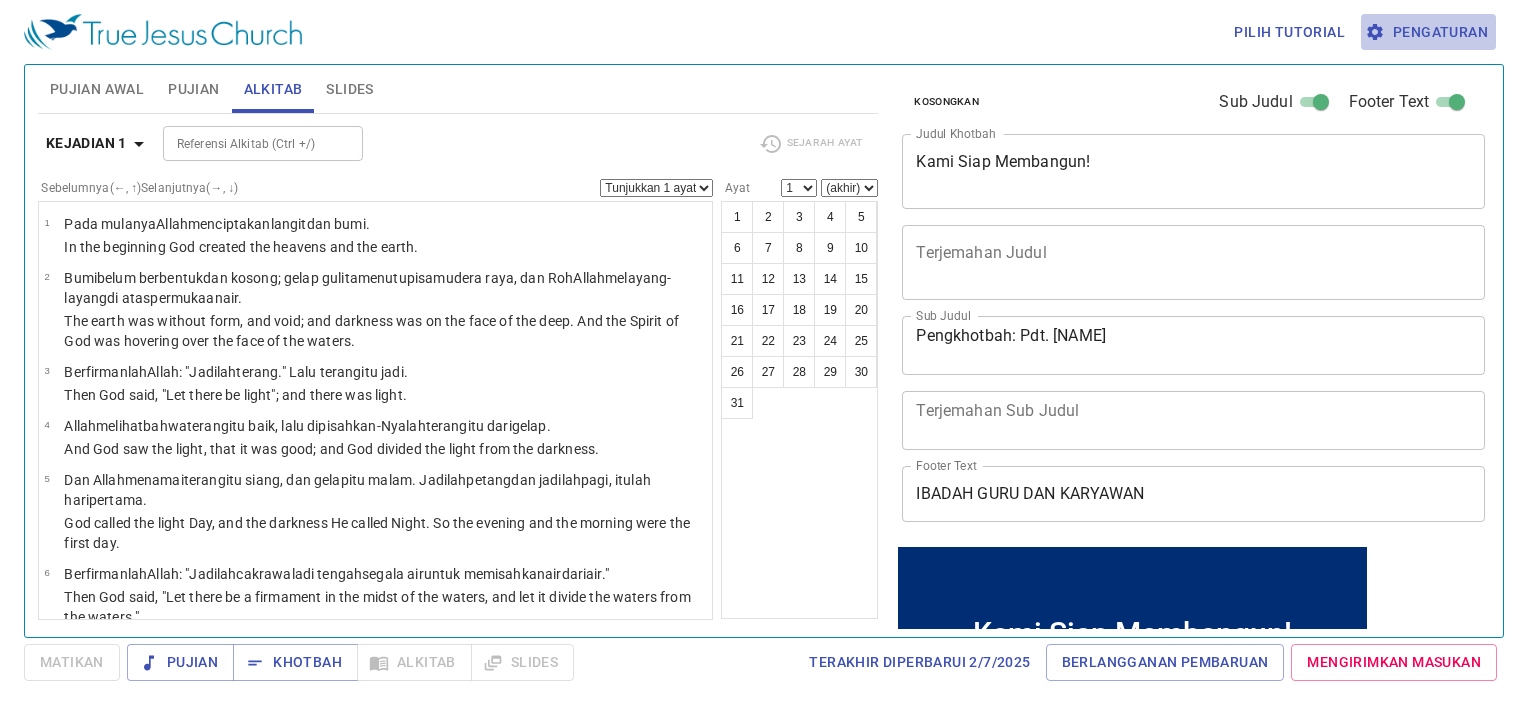 click on "Pengaturan" at bounding box center [1428, 32] 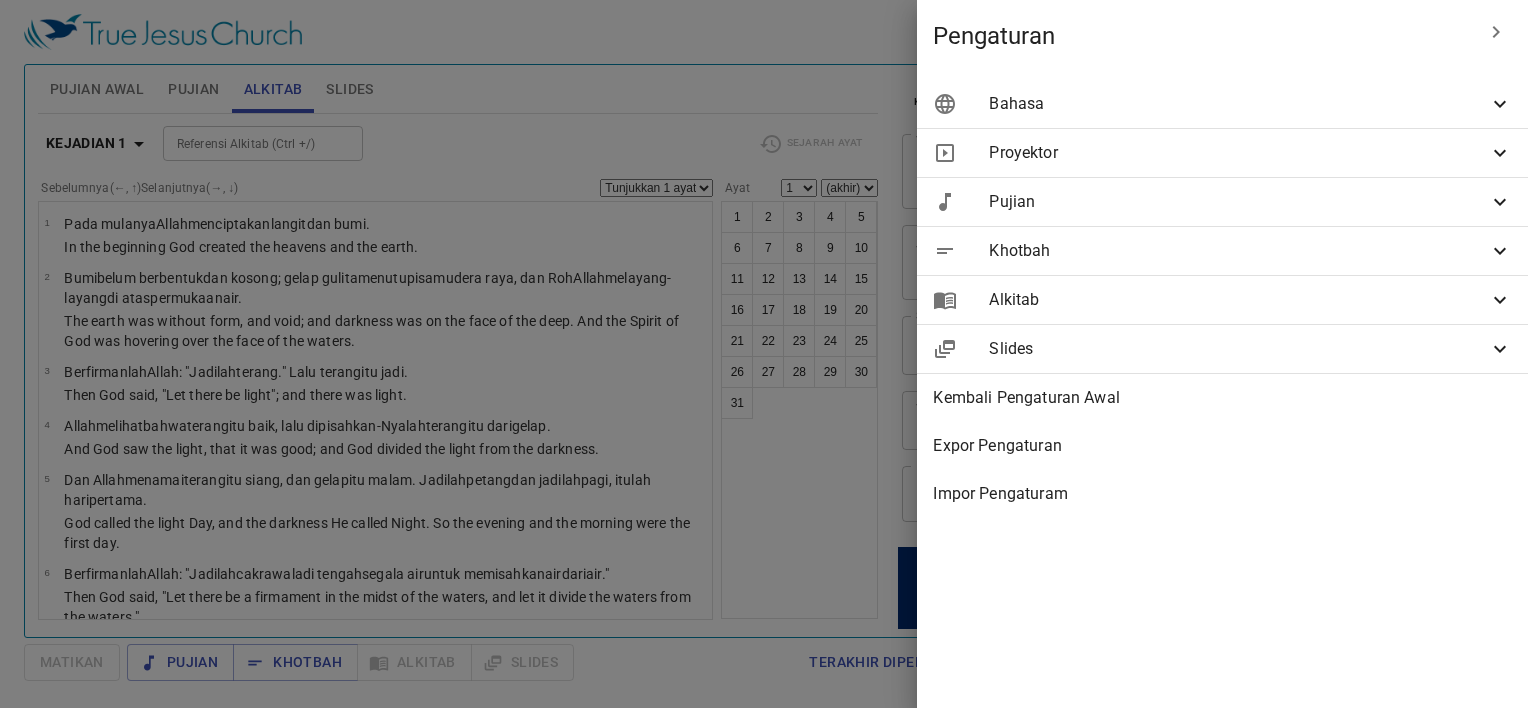 click on "Bahasa" at bounding box center (1222, 104) 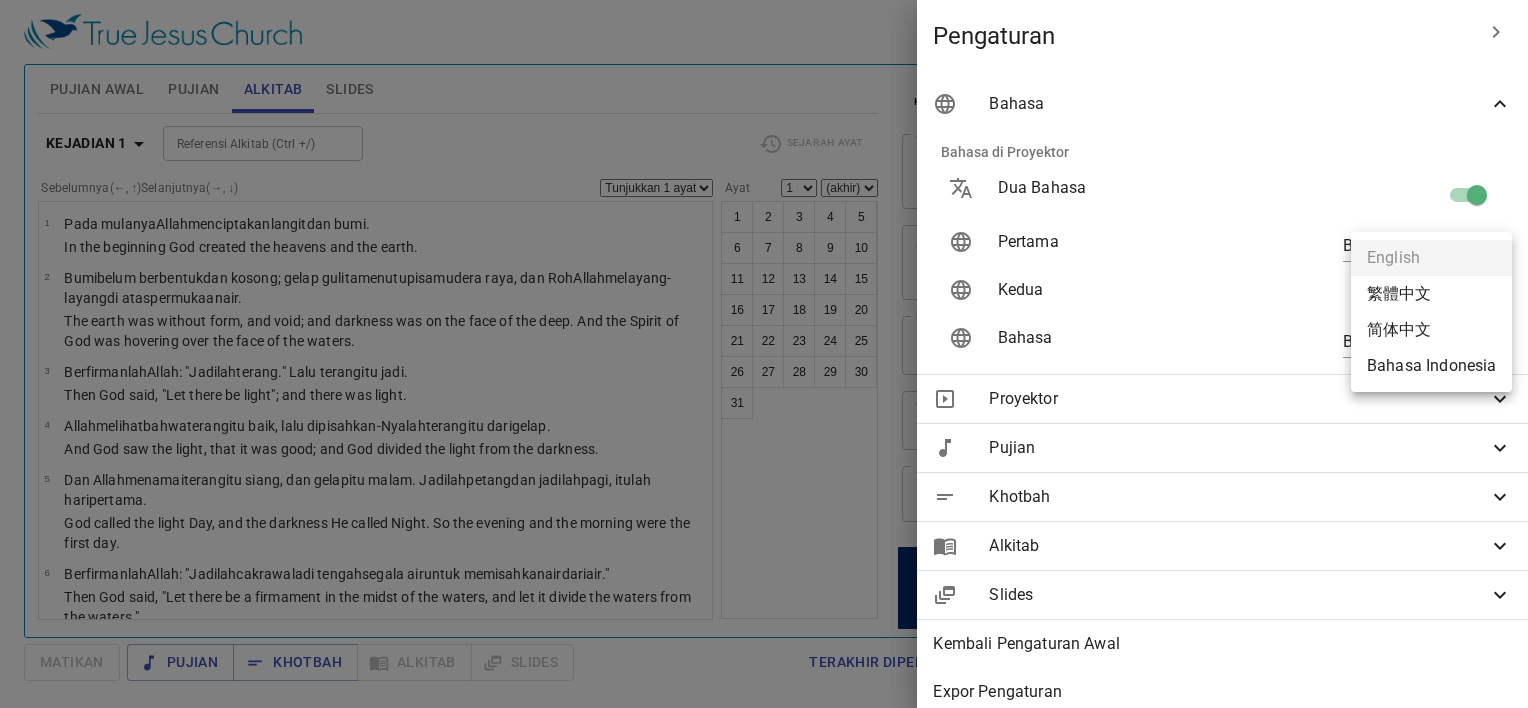 click on "Pilih tutorial Pengaturan Pujian Awal Pujian Alkitab Slides Pencarian kidung rohani Pencarian kidung rohani   Kosongkan Load Audio Belum ada pujian untuk kebaktian pujian Pencarian kidung rohani Pencarian kidung rohani   Kosongkan Load Audio Belum ada pujian untuk khotbah Kejadian 1 Referensi Alkitab (Ctrl +/) Referensi Alkitab (Ctrl +/)   Sejarah Ayat   Sebelumnya  (←, ↑)     Selanjutnya  (→, ↓) Tunjukkan 1 ayat Tunjukkan 2 ayat Tunjukkan 3 ayat Tunjukkan 4 ayat Tunjukkan 5 ayat 1 Pada mulanya  Allah  menciptakan  langit  dan bumi .    In the beginning God created the heavens and the earth. 2 Bumi  belum berbentuk  dan kosong ; gelap gulita  menutupi  samudera raya , dan Roh  Allah  melayang-layang  di atas  permukaan  air .    The earth was without form, and void; and darkness was on the face of the deep. And the Spirit of God was hovering over the face of the waters. 3 Berfirmanlah  Allah : "Jadilah  terang ." Lalu terang  itu jadi .    4 Allah  melihat  bahwa  terang  itu baik gelap" at bounding box center (764, 354) 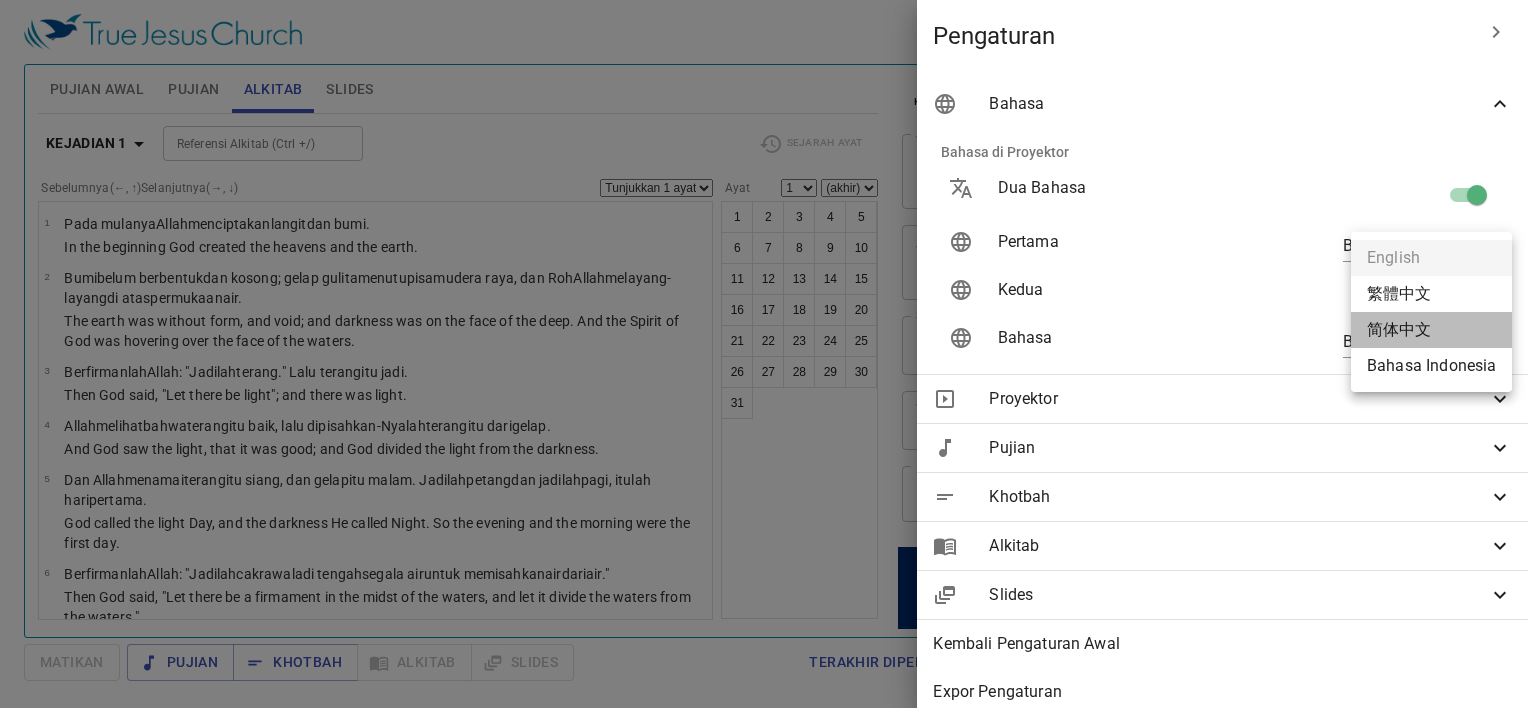 click on "简体中文" at bounding box center (1431, 330) 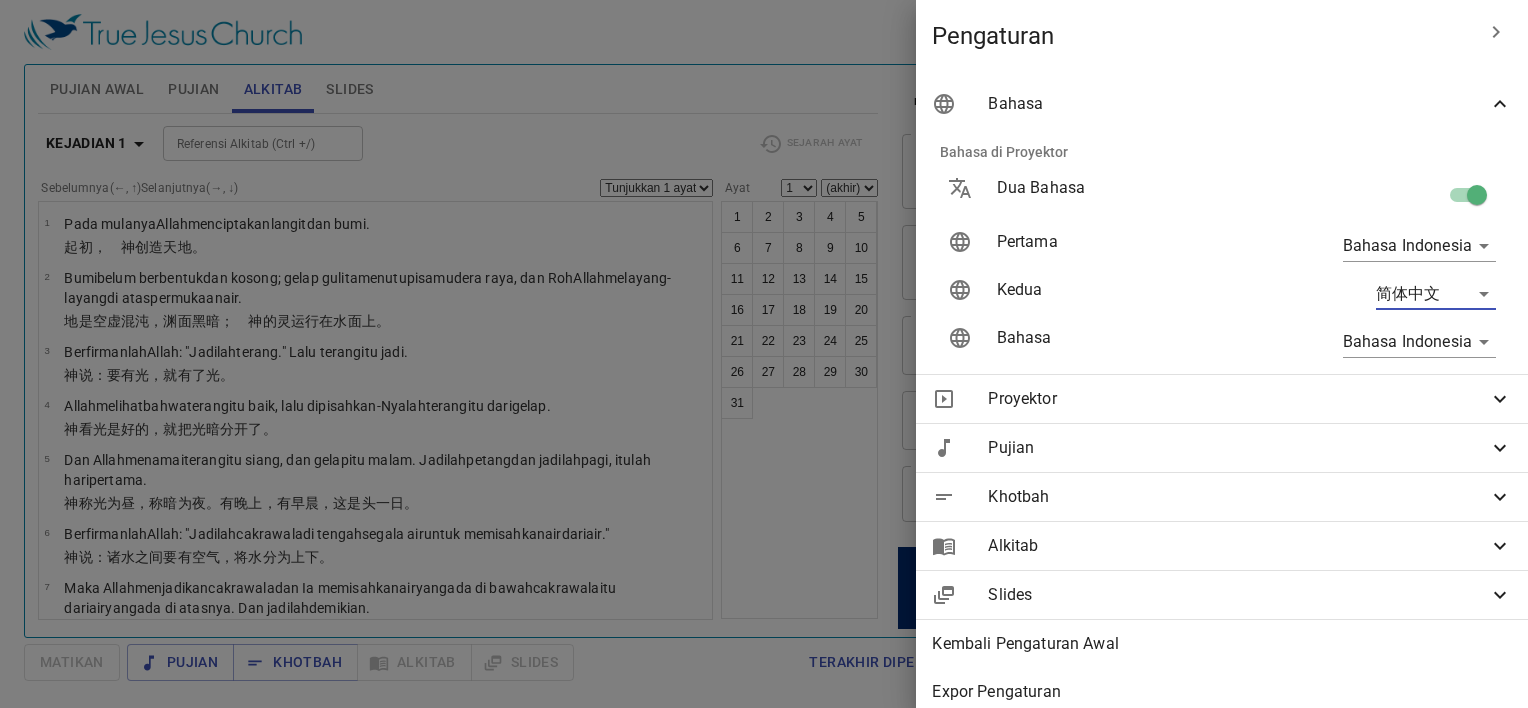 click on "Pilih tutorial Pengaturan Pujian Awal Pujian Alkitab Slides Pencarian kidung rohani Pencarian kidung rohani   Kosongkan Load Audio Belum ada pujian untuk kebaktian pujian Pencarian kidung rohani Pencarian kidung rohani   Kosongkan Load Audio Belum ada pujian untuk khotbah Kejadian 1 Referensi Alkitab (Ctrl +/) Referensi Alkitab (Ctrl +/)   Sejarah Ayat   Sebelumnya  (←, ↑)     Selanjutnya  (→, ↓) Tunjukkan 1 ayat Tunjukkan 2 ayat Tunjukkan 3 ayat Tunjukkan 4 ayat Tunjukkan 5 ayat 1 Pada mulanya  Allah  menciptakan  langit  dan bumi .    ﻿起初 ，　神 创造 天 地 。 2 Bumi  belum berbentuk  dan kosong ; gelap gulita  menutupi  samudera raya , dan Roh  Allah  melayang-layang  di atas  permukaan  air .    地 是 空虚 混沌 ，渊 面 黑暗 ；　神 的灵 运行 在水 面 上 。 3 Berfirmanlah  Allah : "Jadilah  terang ." Lalu terang  itu jadi .    神 说 ：要有 光 ，就有了光 。 4 Allah  melihat  bahwa  terang  itu baik , lalu dipisahkan-Nyalah  terang  gelap ." at bounding box center [764, 354] 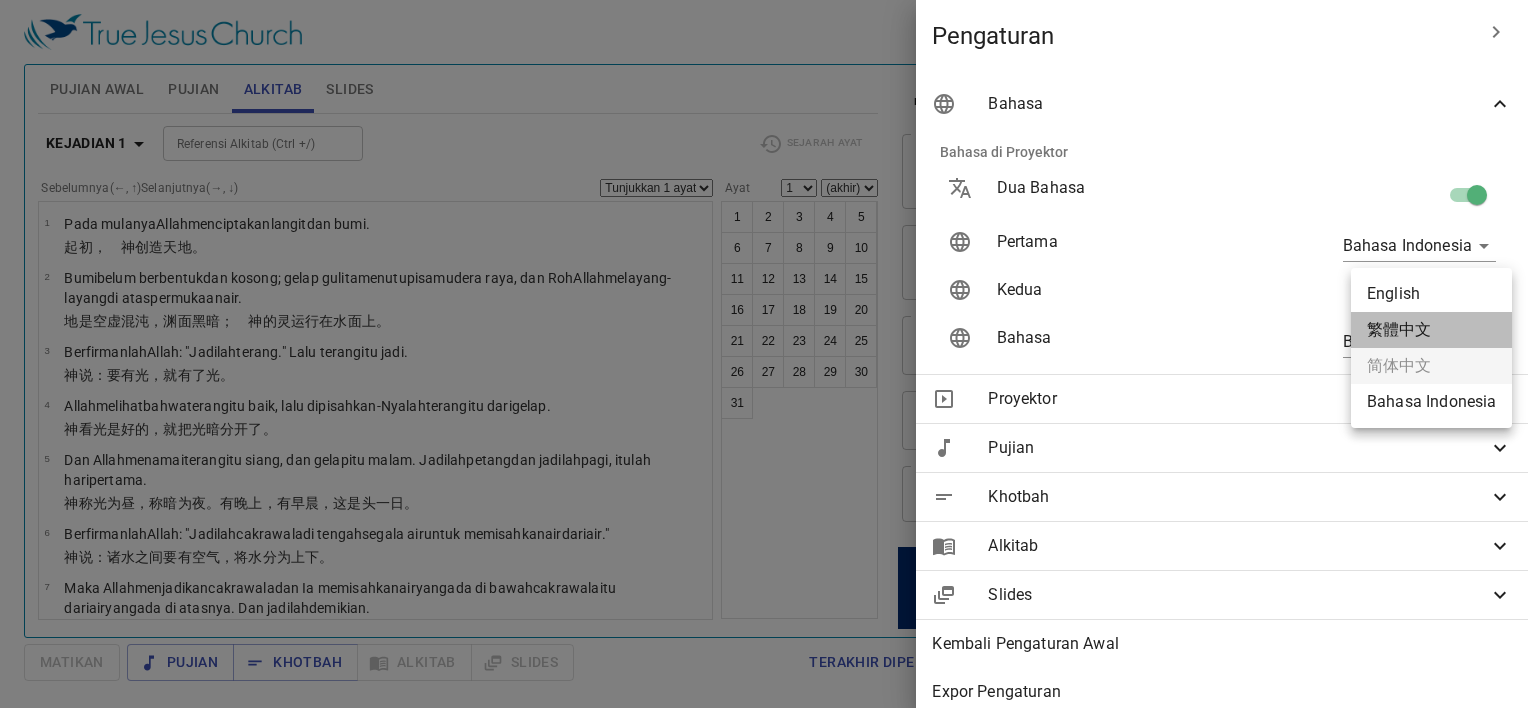 click on "繁體中文" at bounding box center (1431, 330) 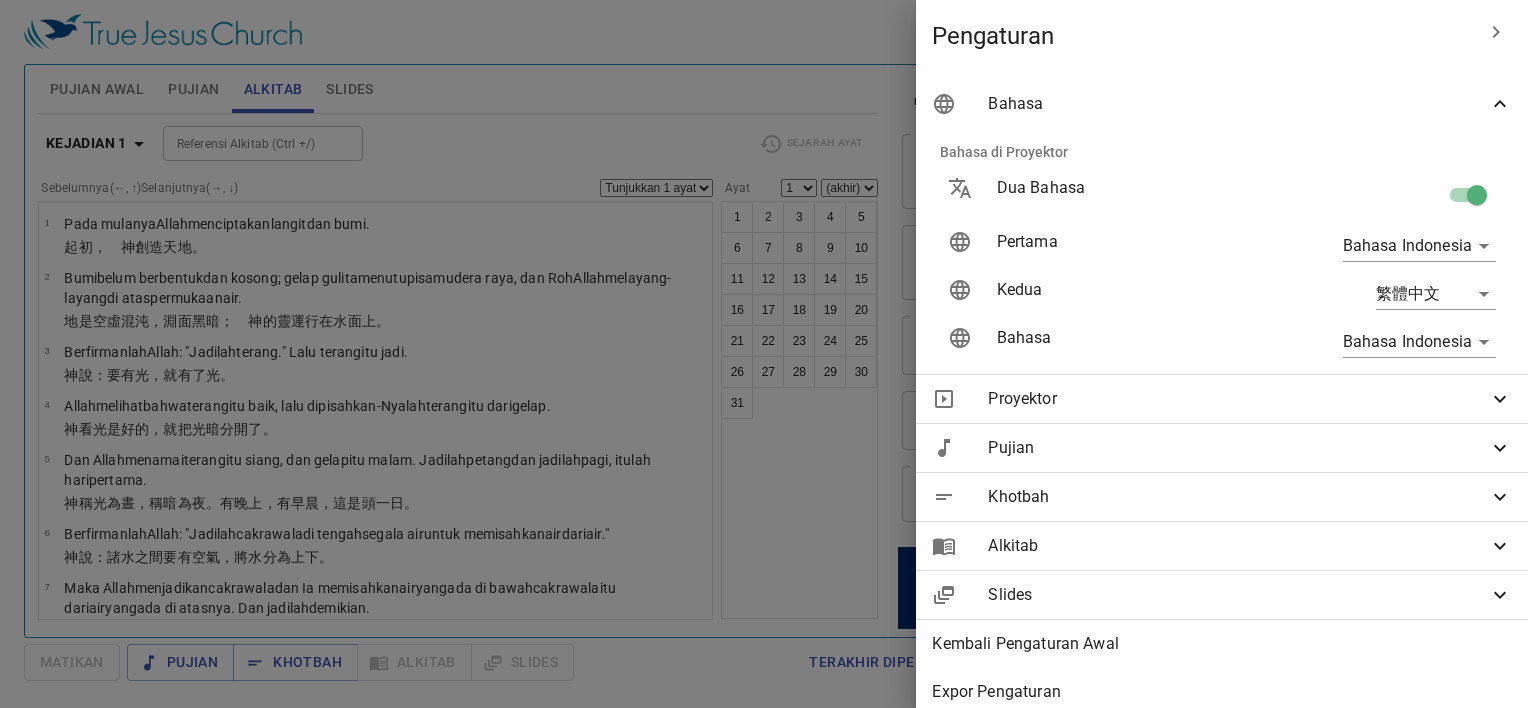 click on "Bahasa" at bounding box center [1126, 342] 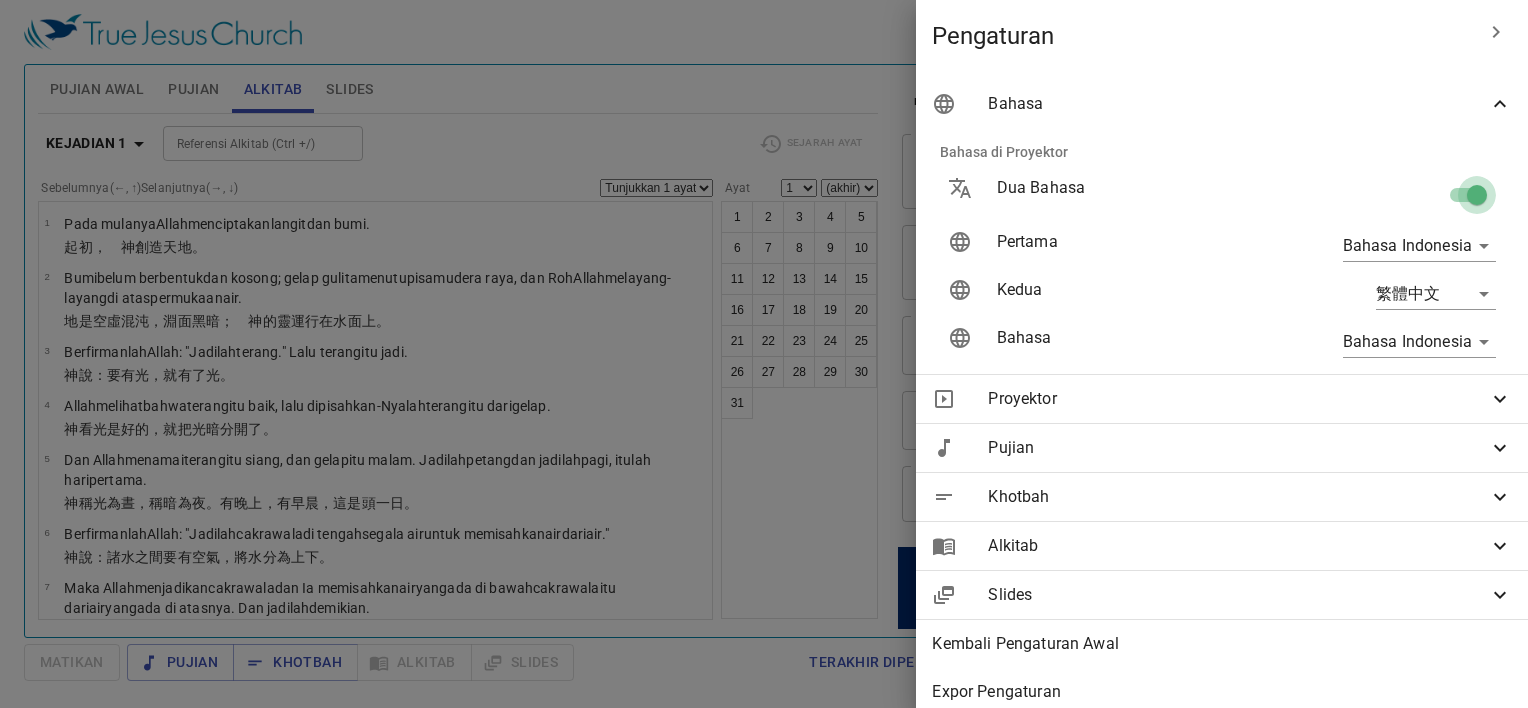 click at bounding box center [1477, 199] 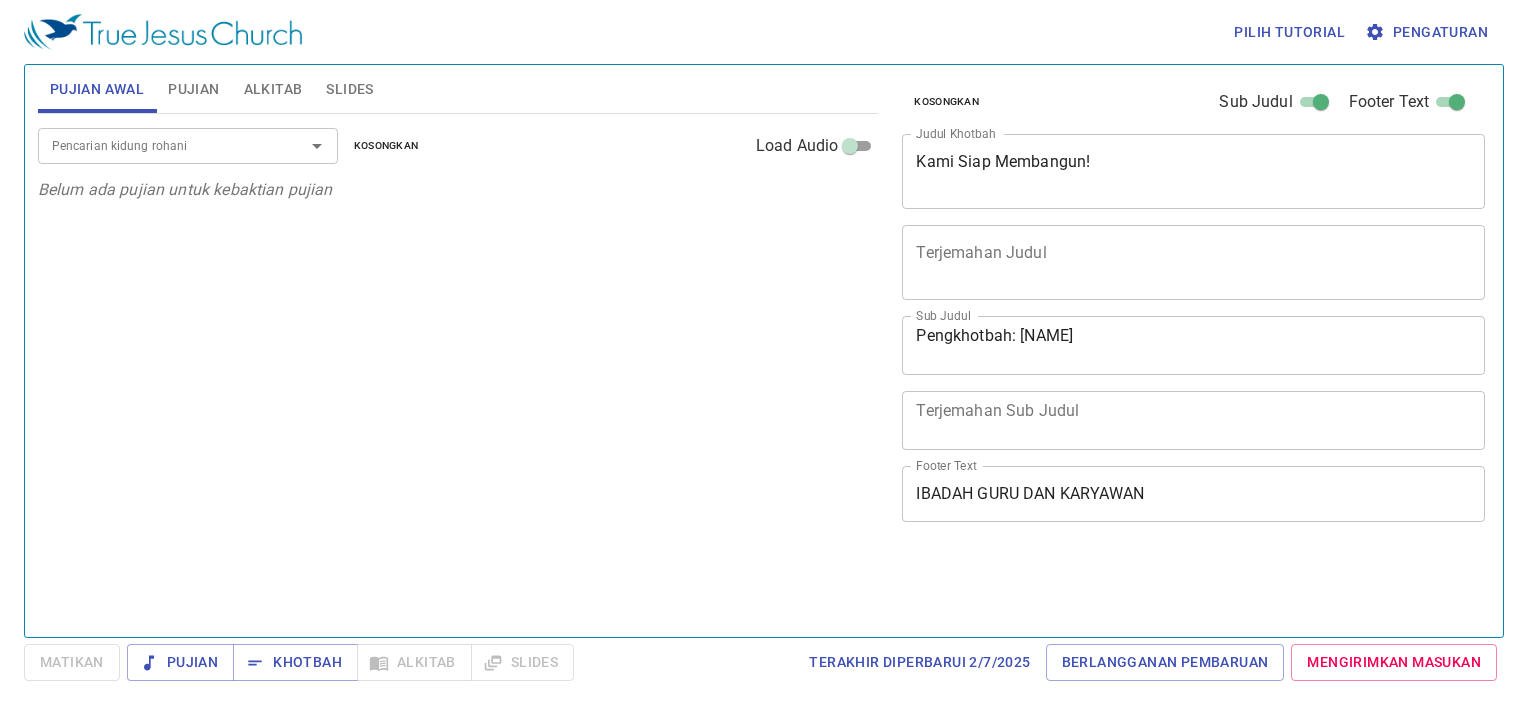 scroll, scrollTop: 0, scrollLeft: 0, axis: both 